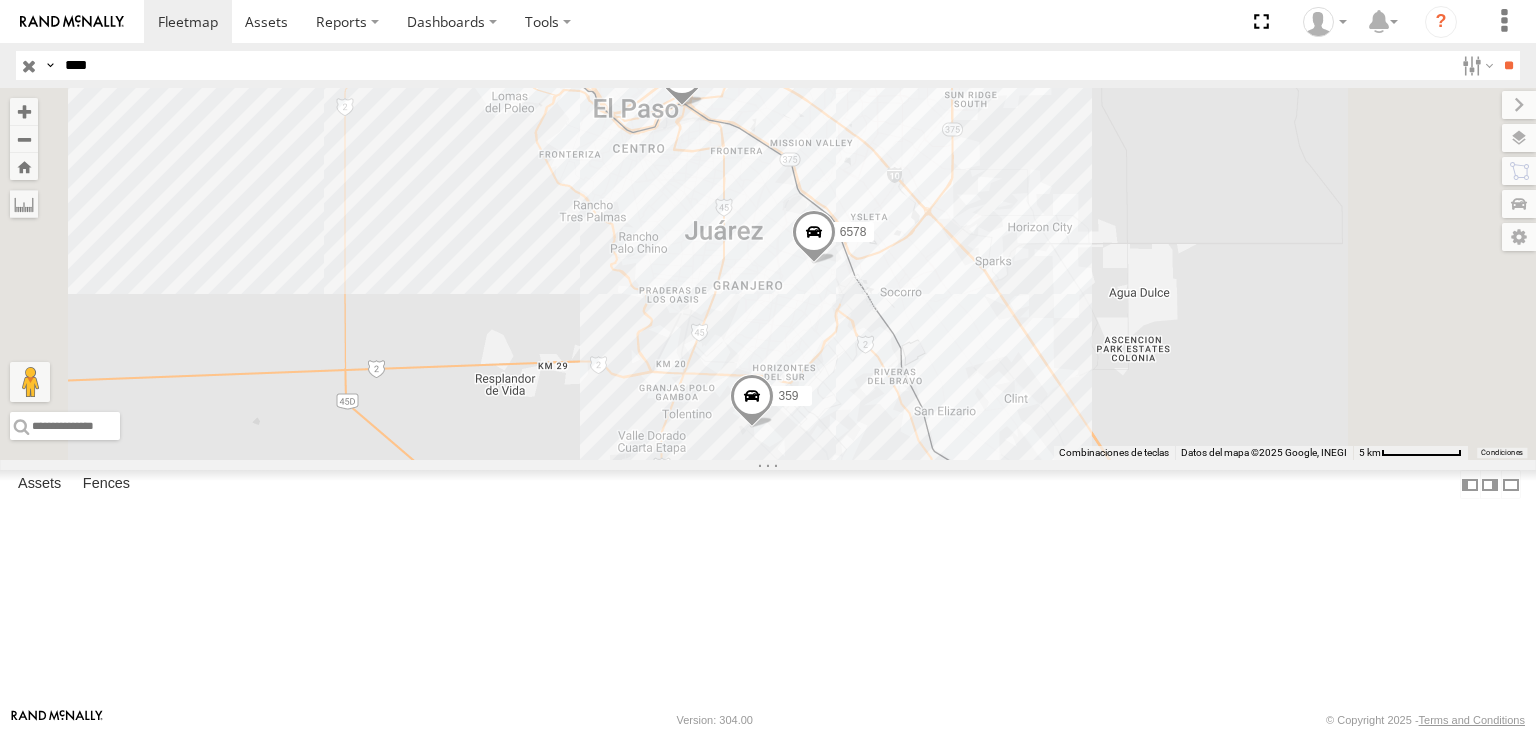 scroll, scrollTop: 0, scrollLeft: 0, axis: both 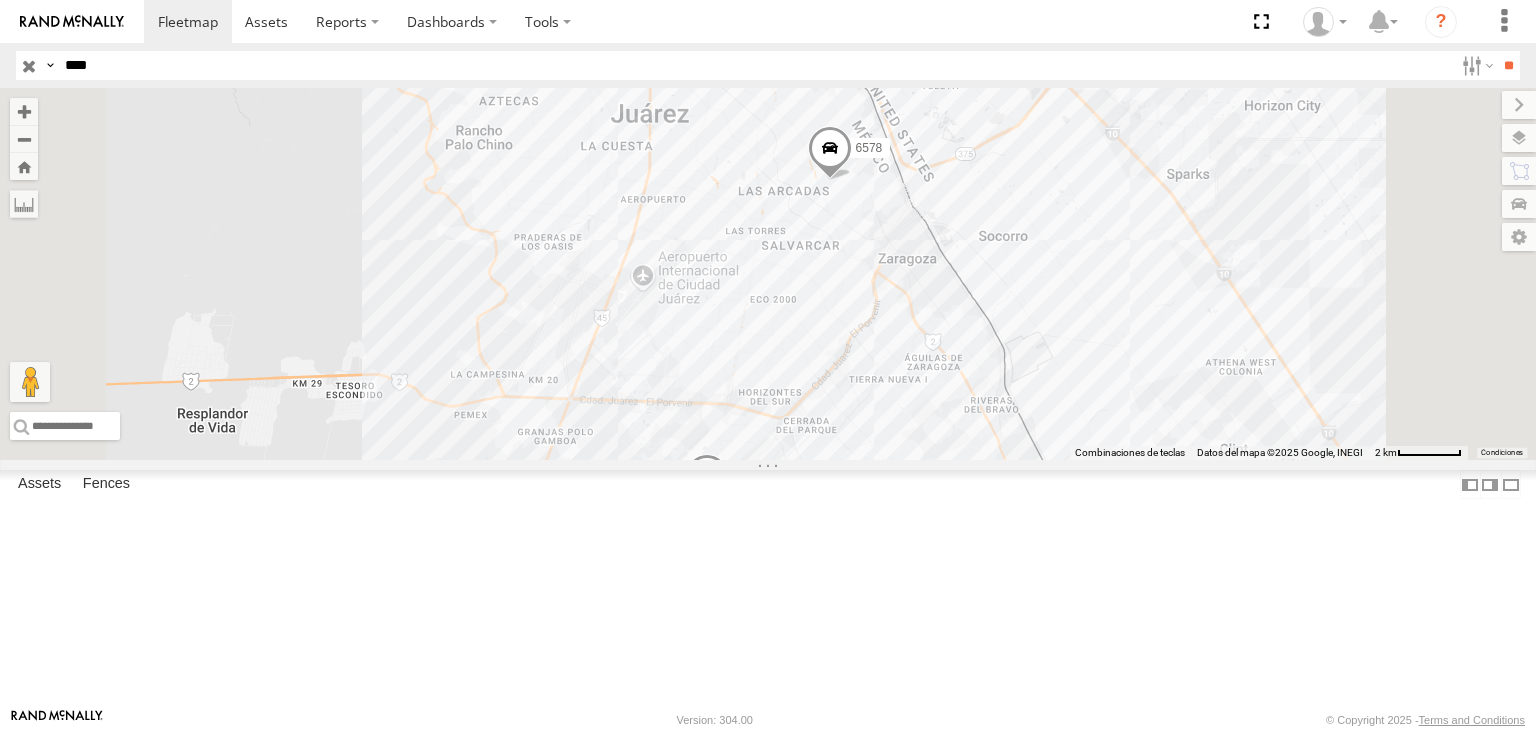 click on "****" at bounding box center [755, 65] 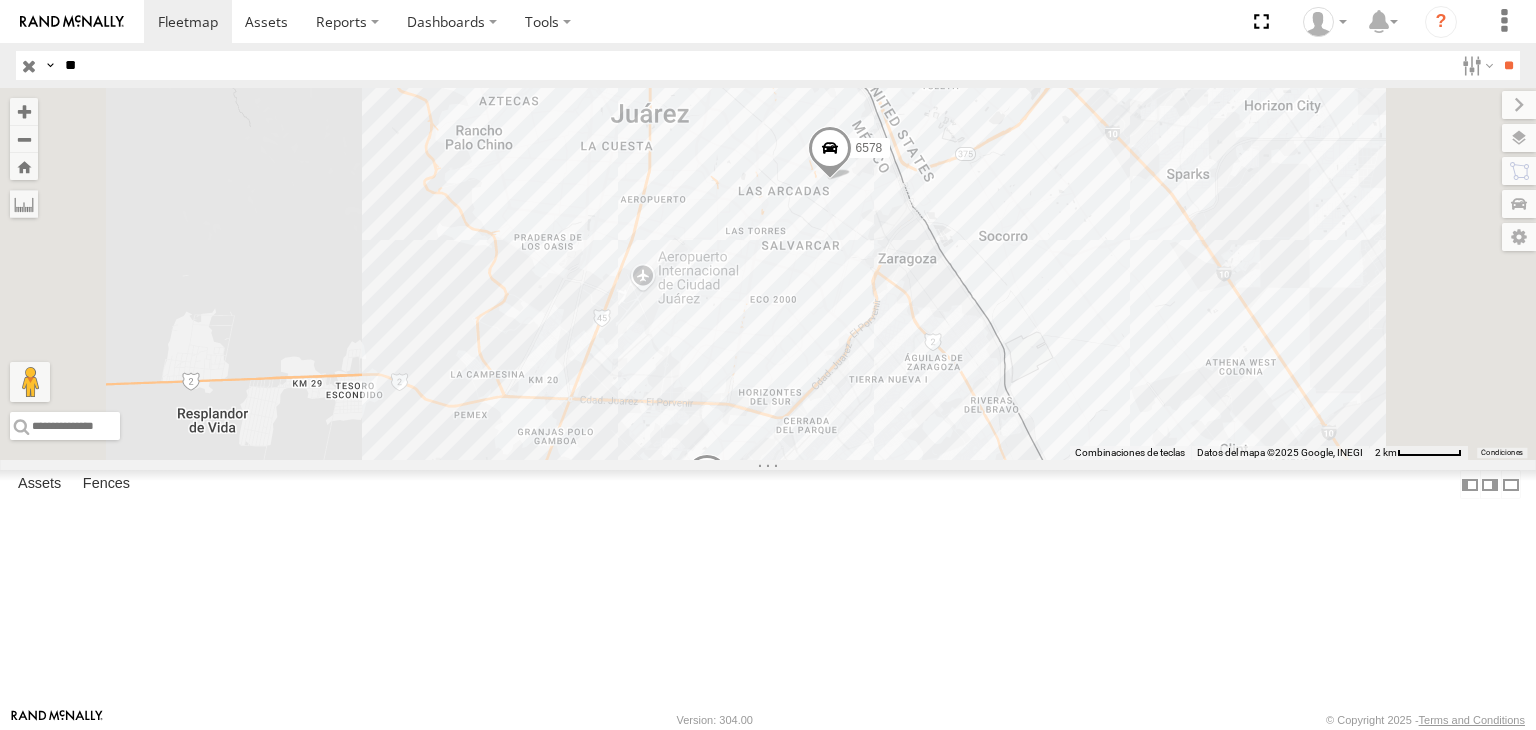 type on "*" 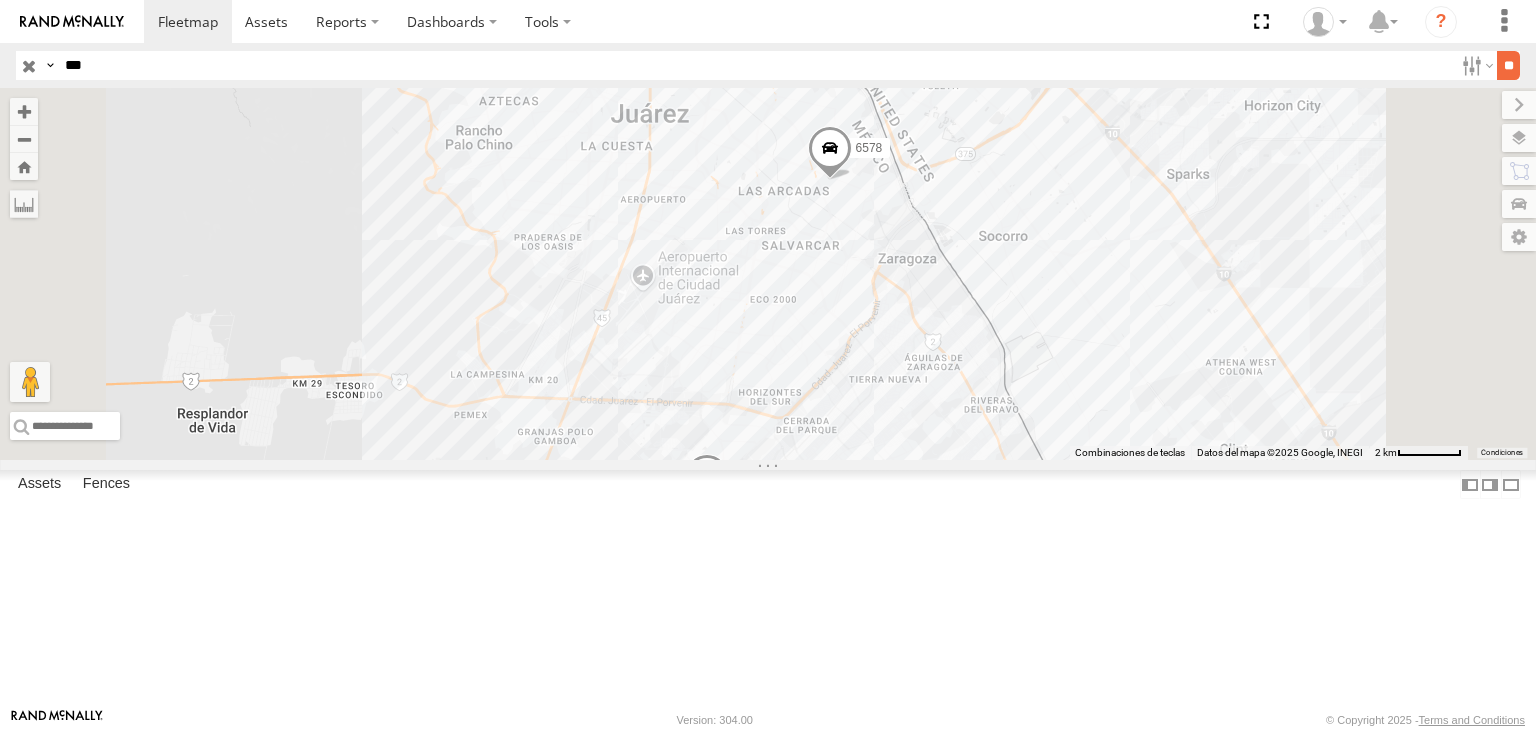 click on "**" at bounding box center [1508, 65] 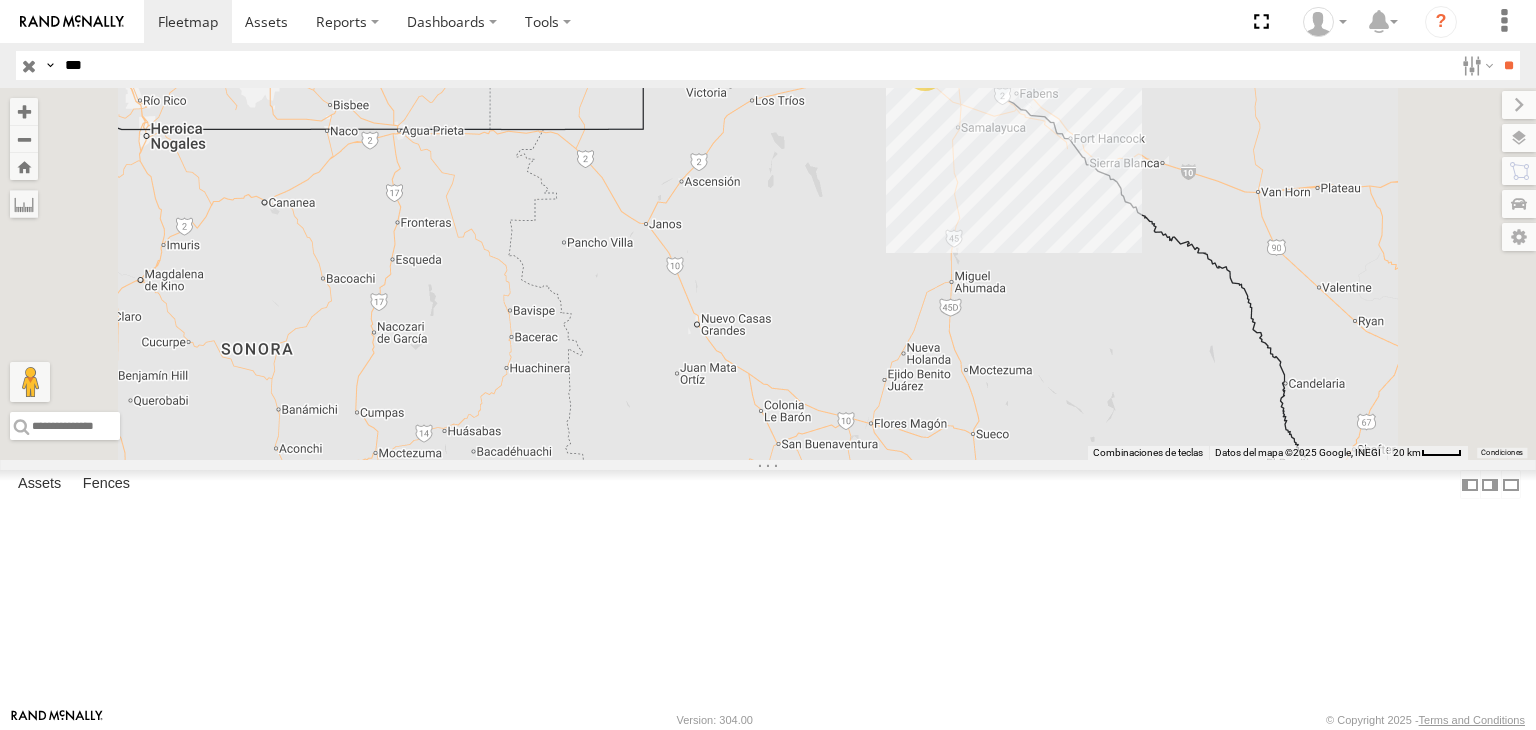 drag, startPoint x: 1052, startPoint y: 204, endPoint x: 1052, endPoint y: 256, distance: 52 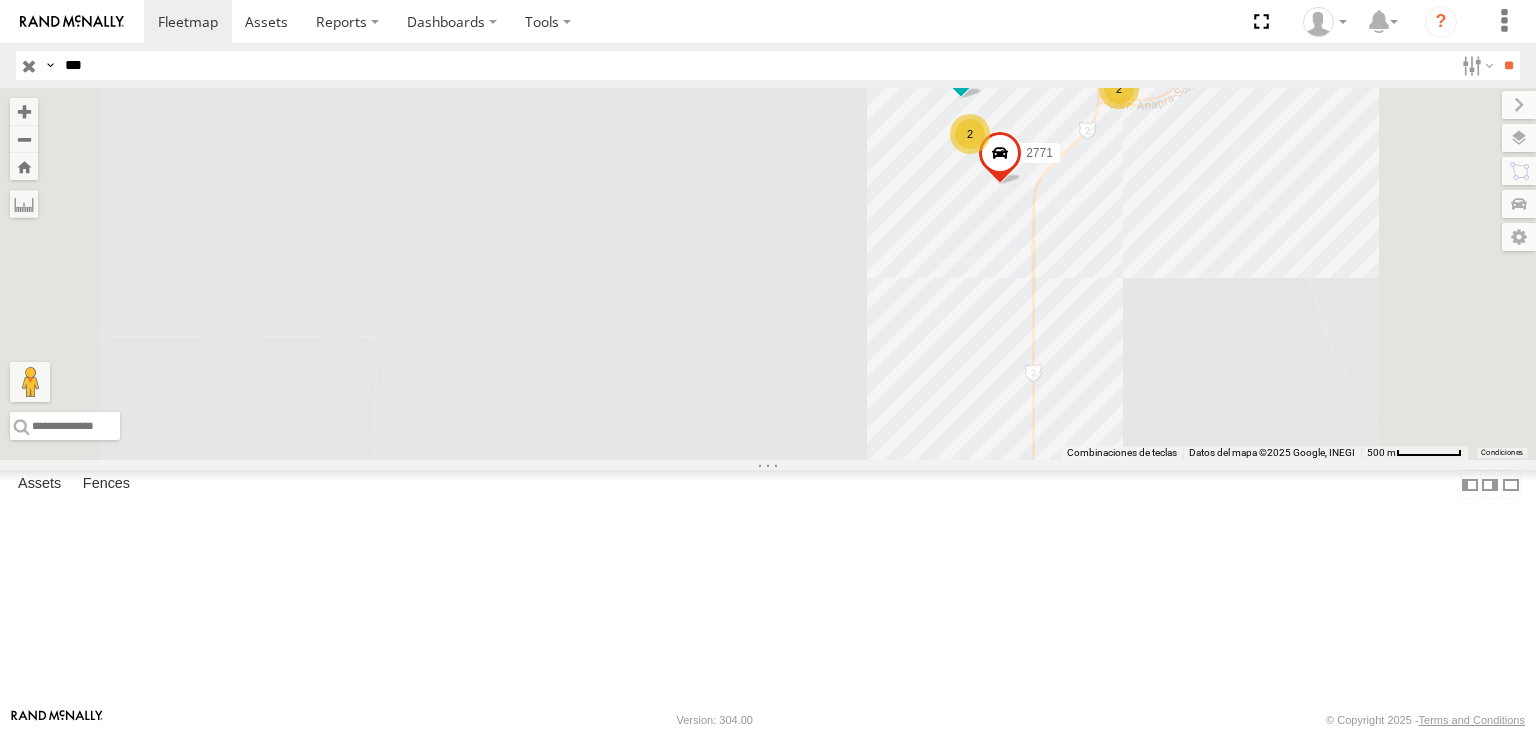 drag, startPoint x: 1318, startPoint y: 228, endPoint x: 1307, endPoint y: 237, distance: 14.21267 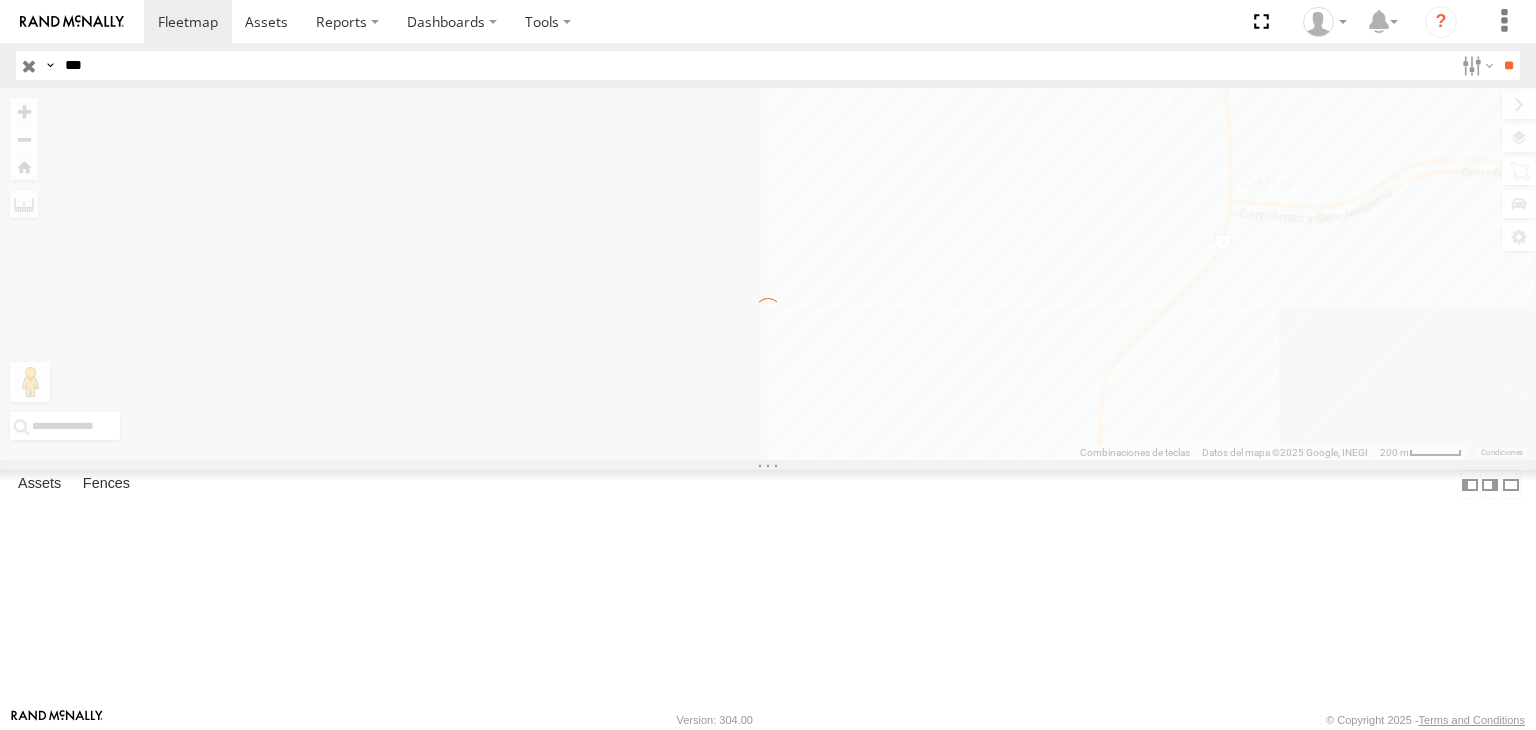 click on "***" at bounding box center [755, 65] 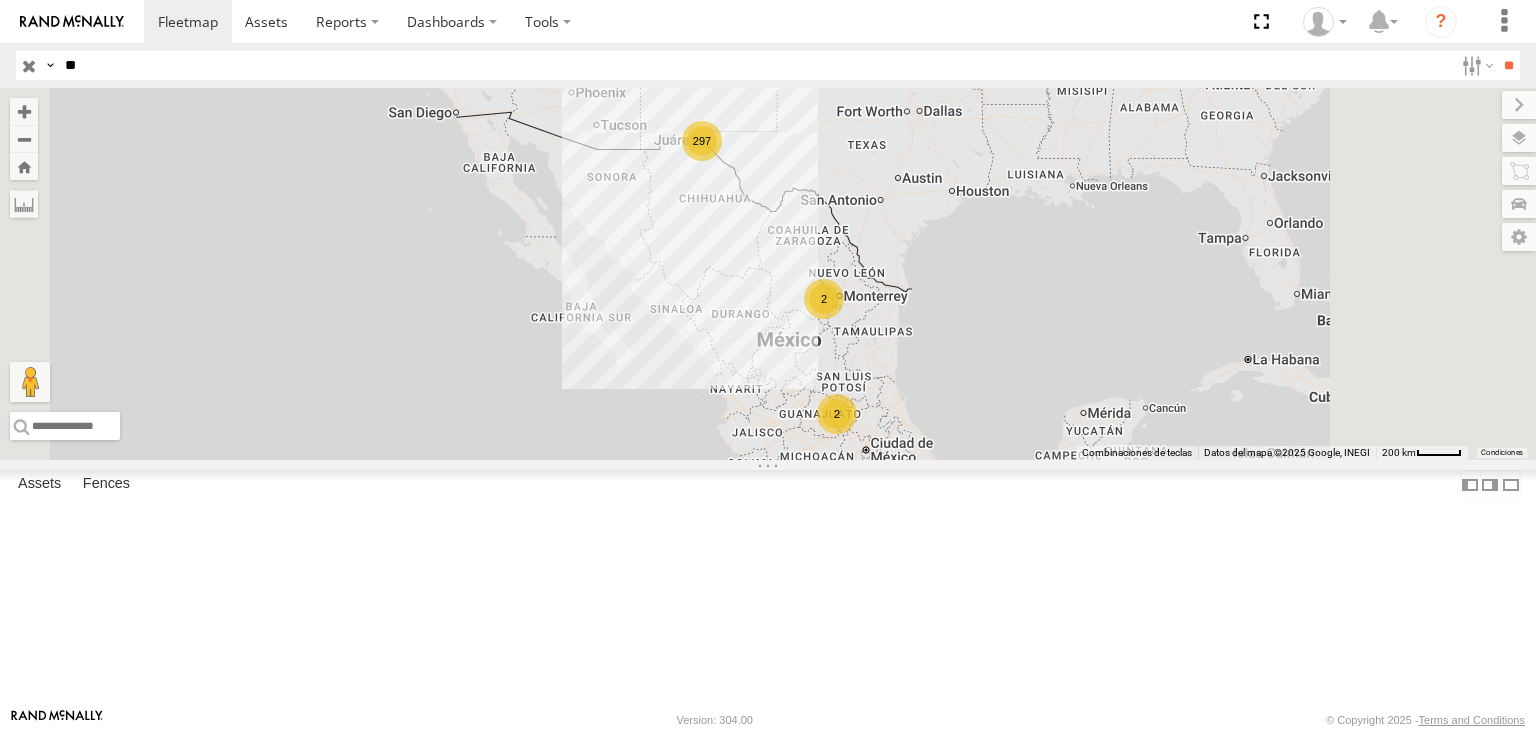 type on "*" 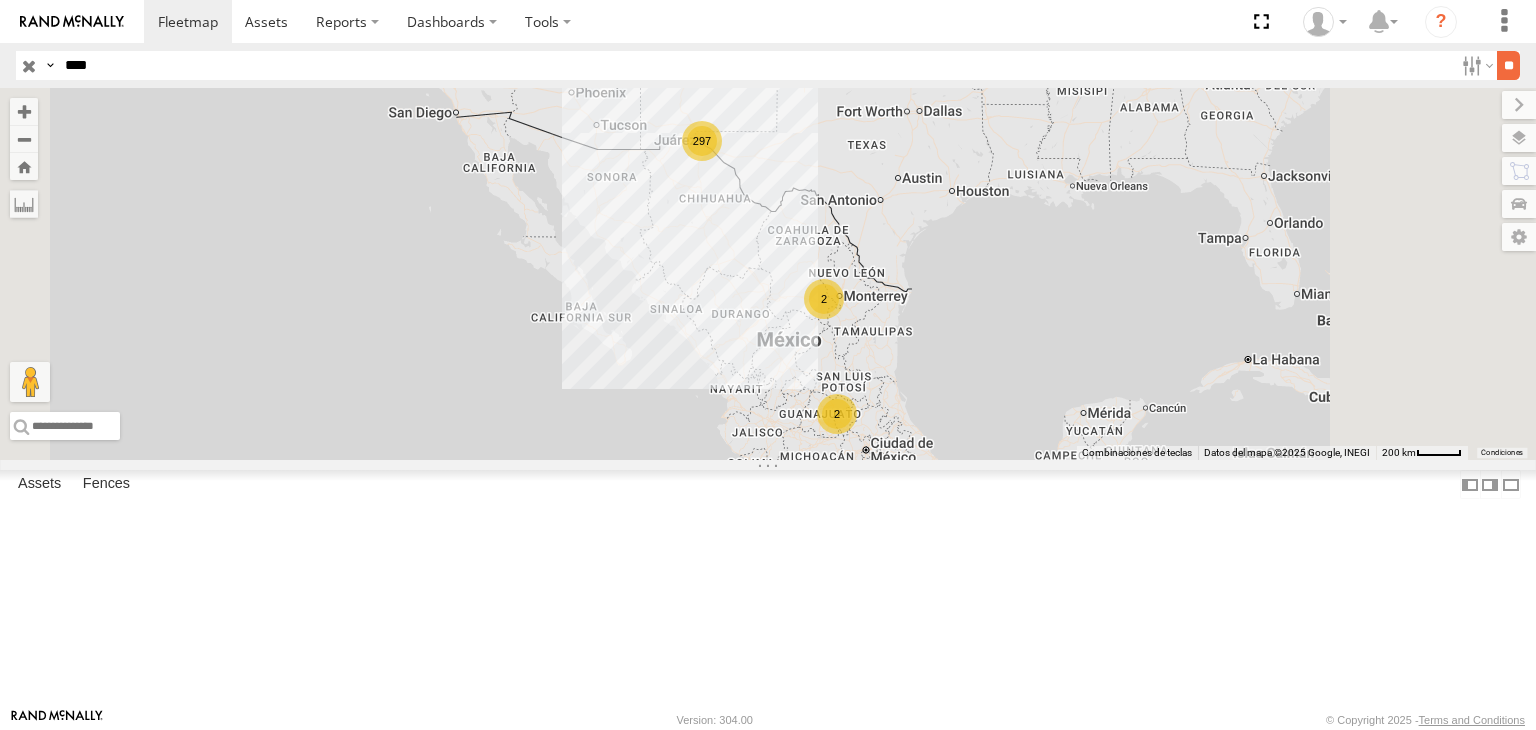 click on "**" at bounding box center (1508, 65) 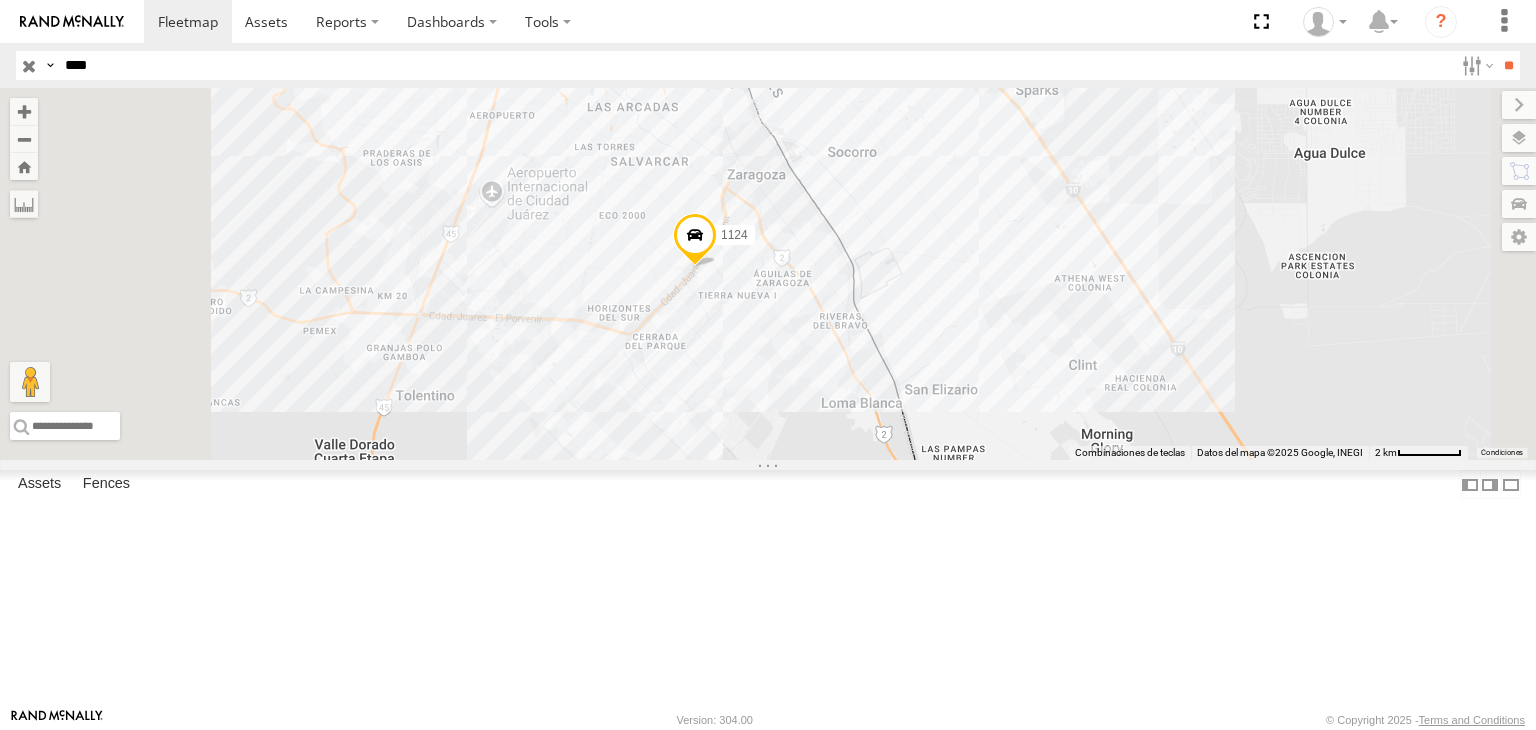 click on "****" at bounding box center (755, 65) 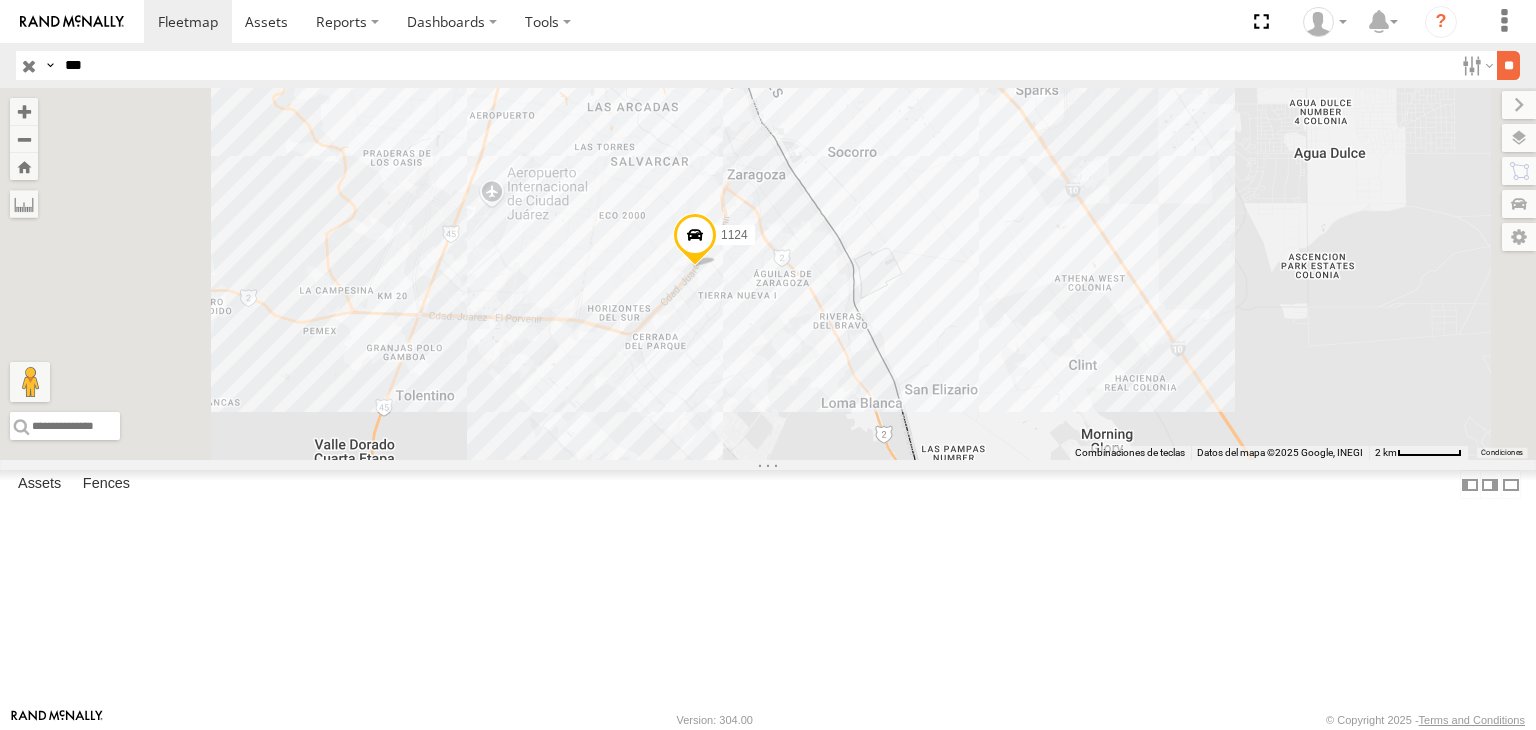click on "**" at bounding box center (1508, 65) 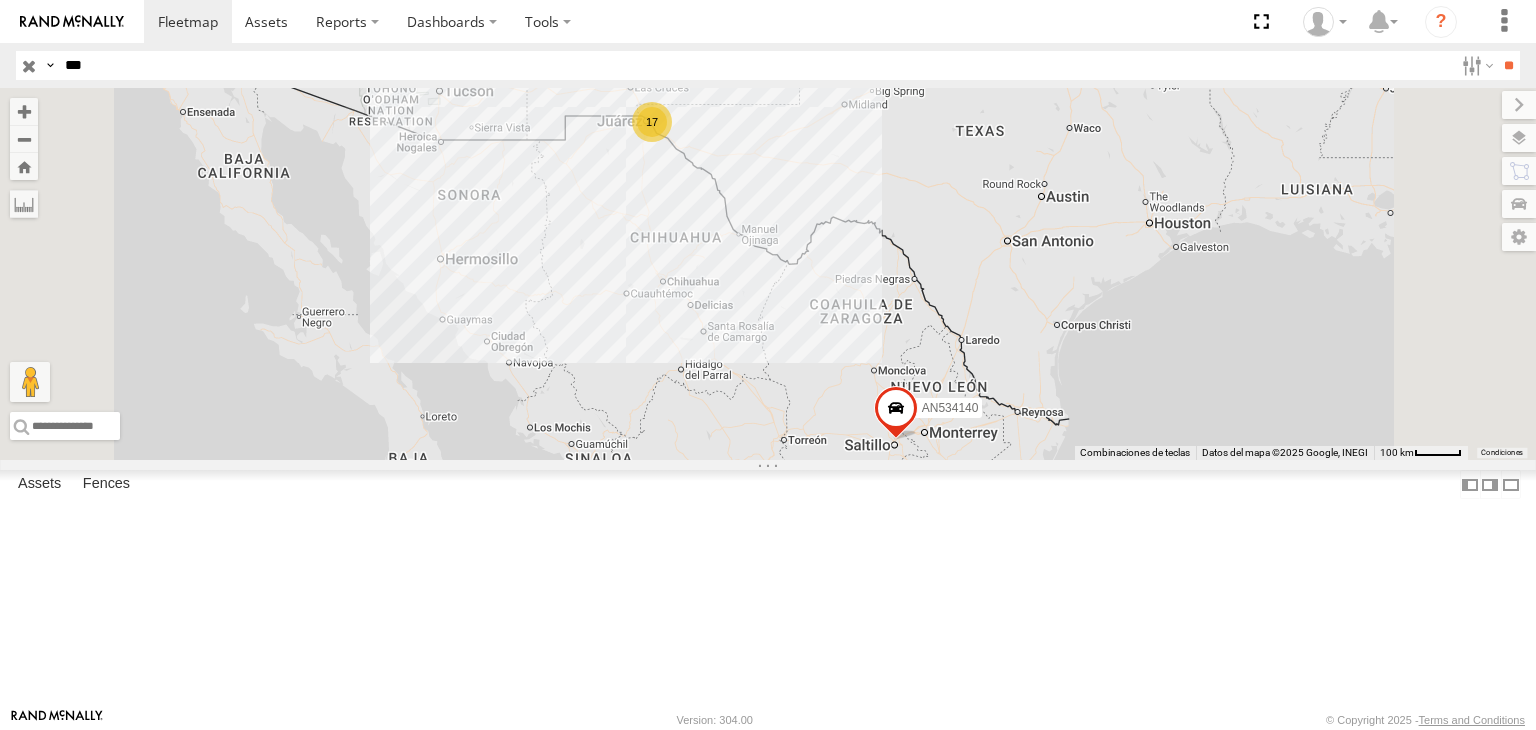 drag, startPoint x: 841, startPoint y: 331, endPoint x: 895, endPoint y: 333, distance: 54.037025 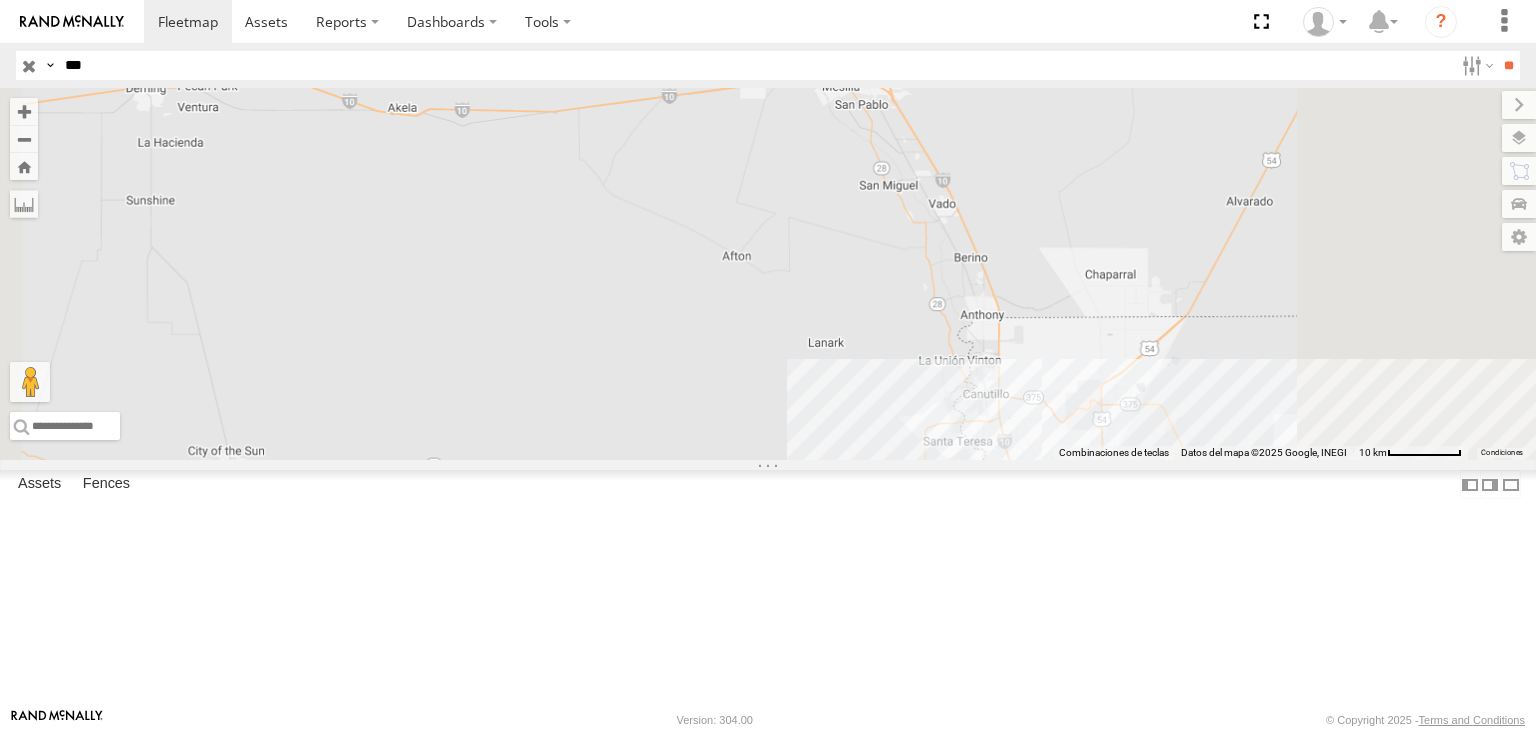 drag, startPoint x: 992, startPoint y: 502, endPoint x: 935, endPoint y: 388, distance: 127.45587 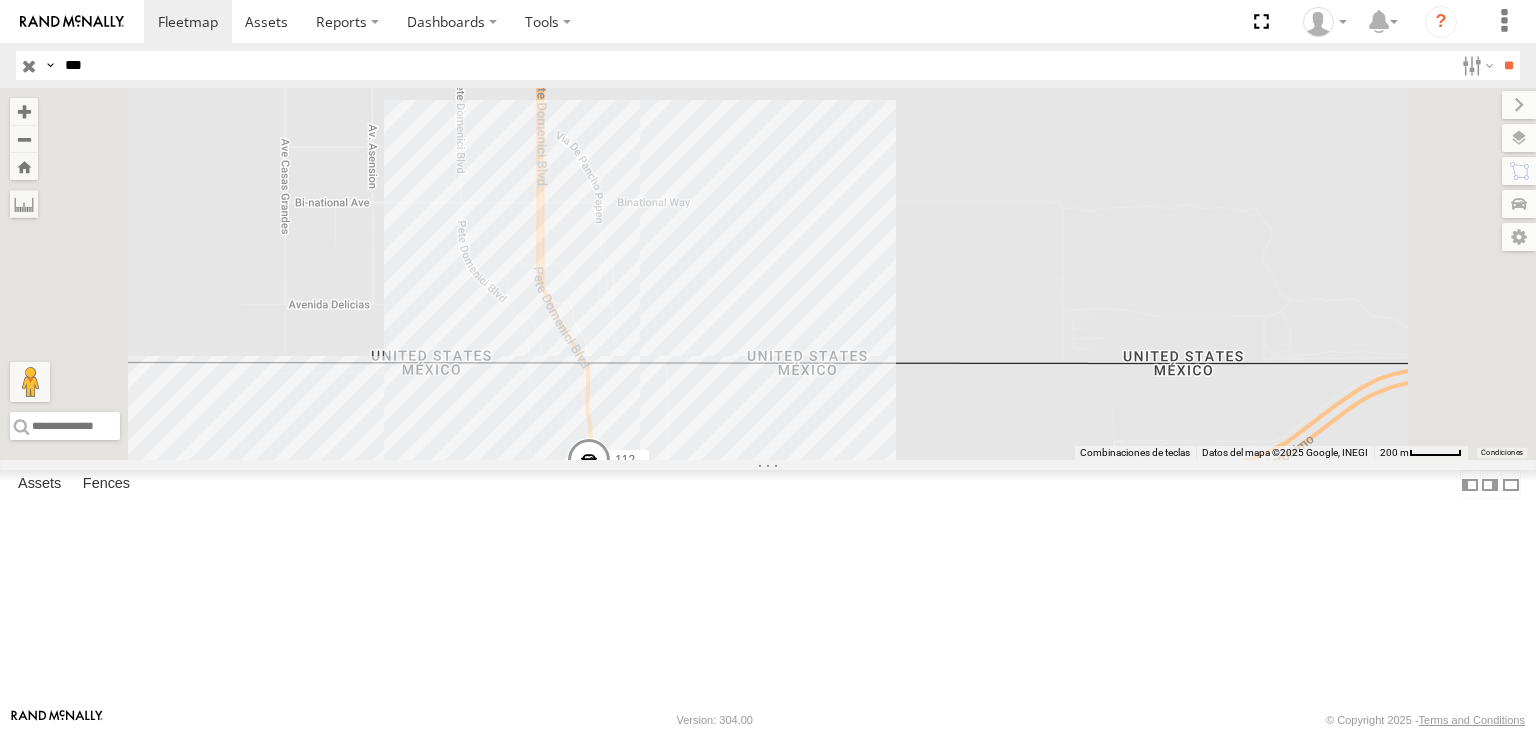 click on "***" at bounding box center [755, 65] 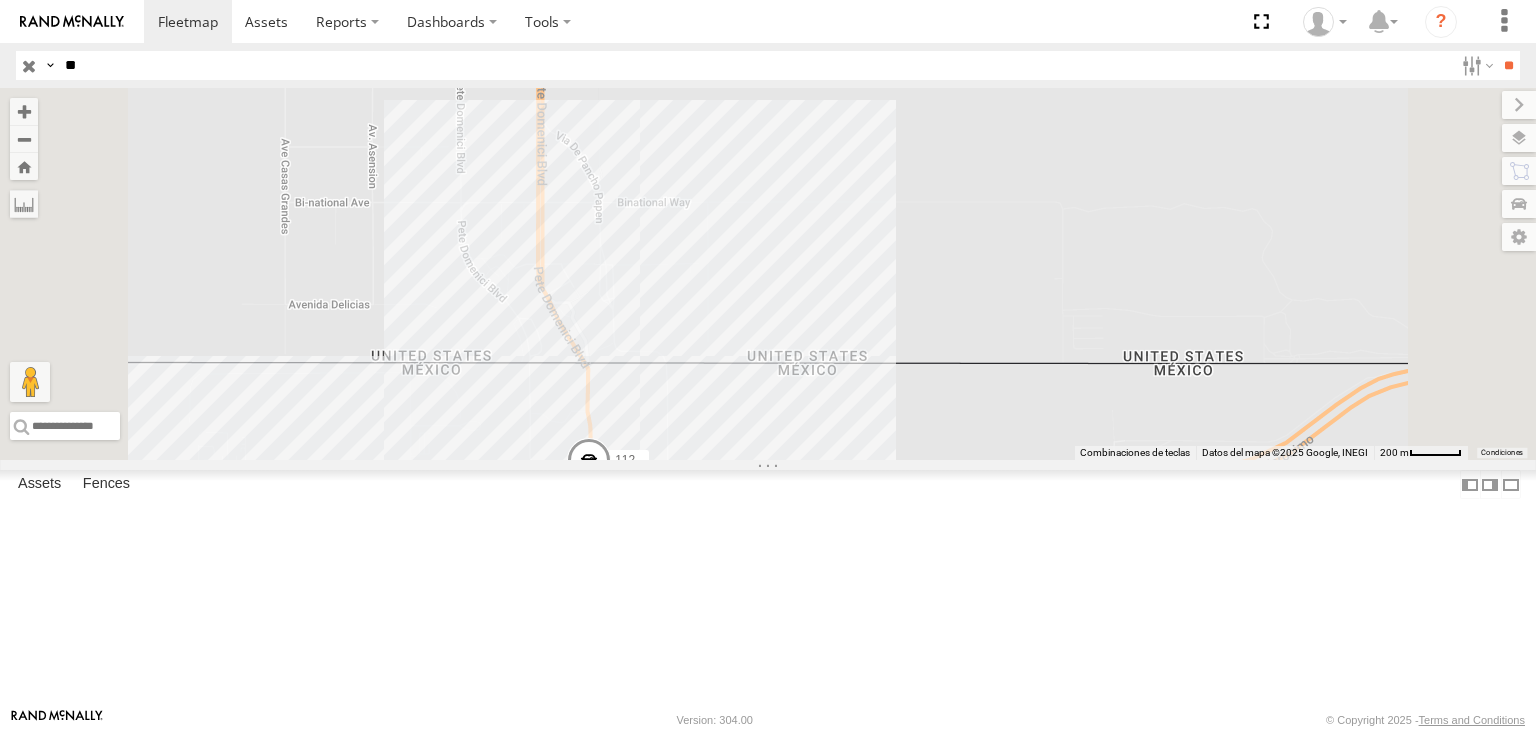 type on "*" 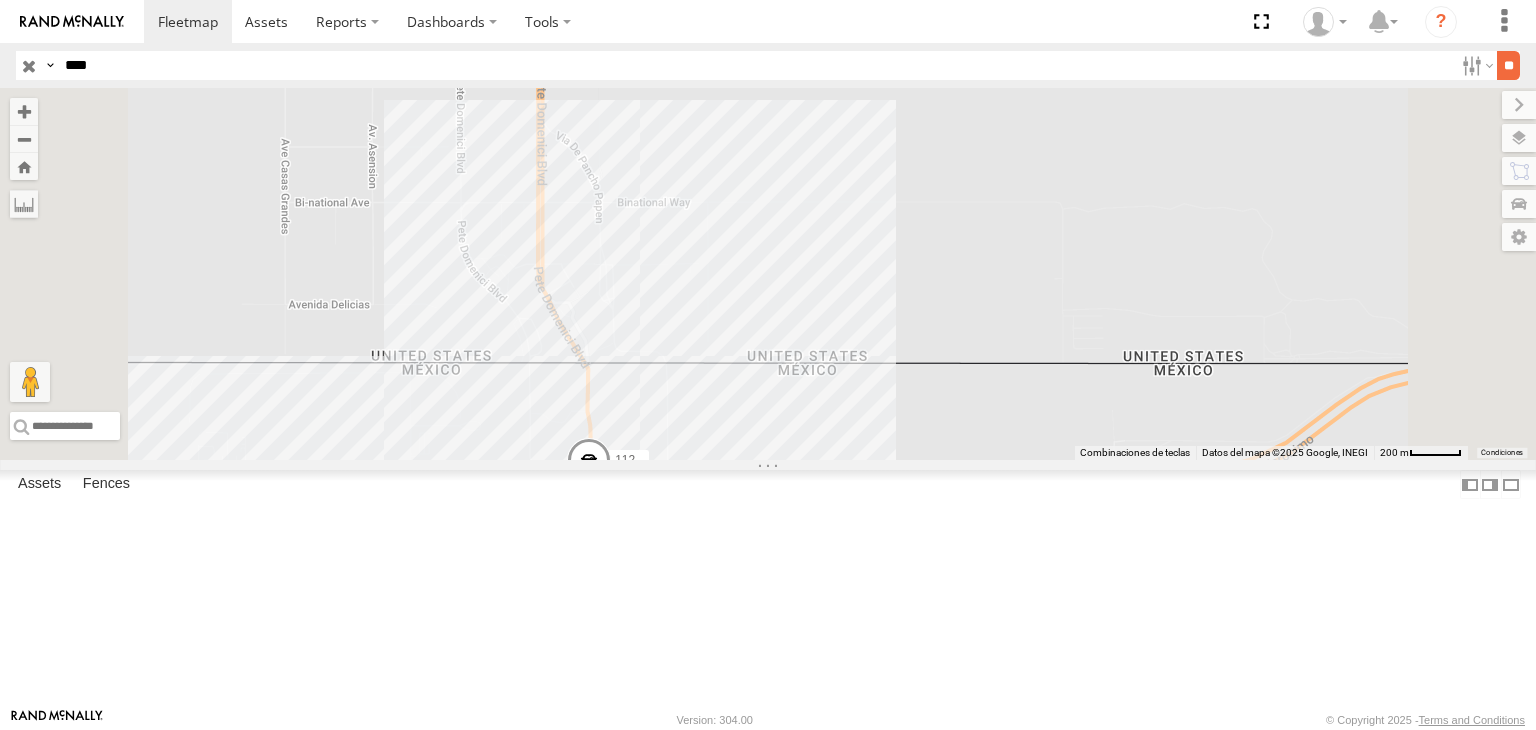 click on "**" at bounding box center [1508, 65] 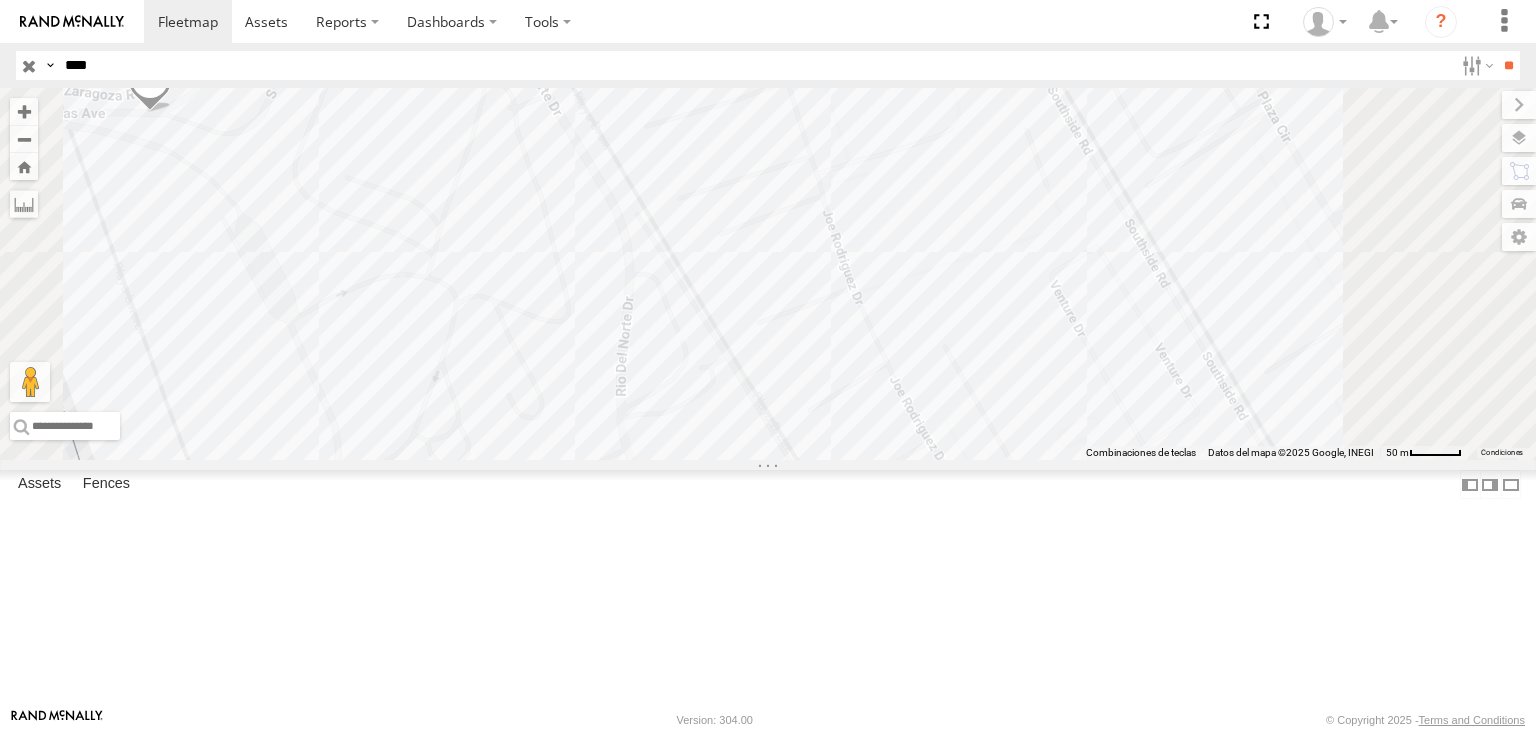 click on "****" at bounding box center [755, 65] 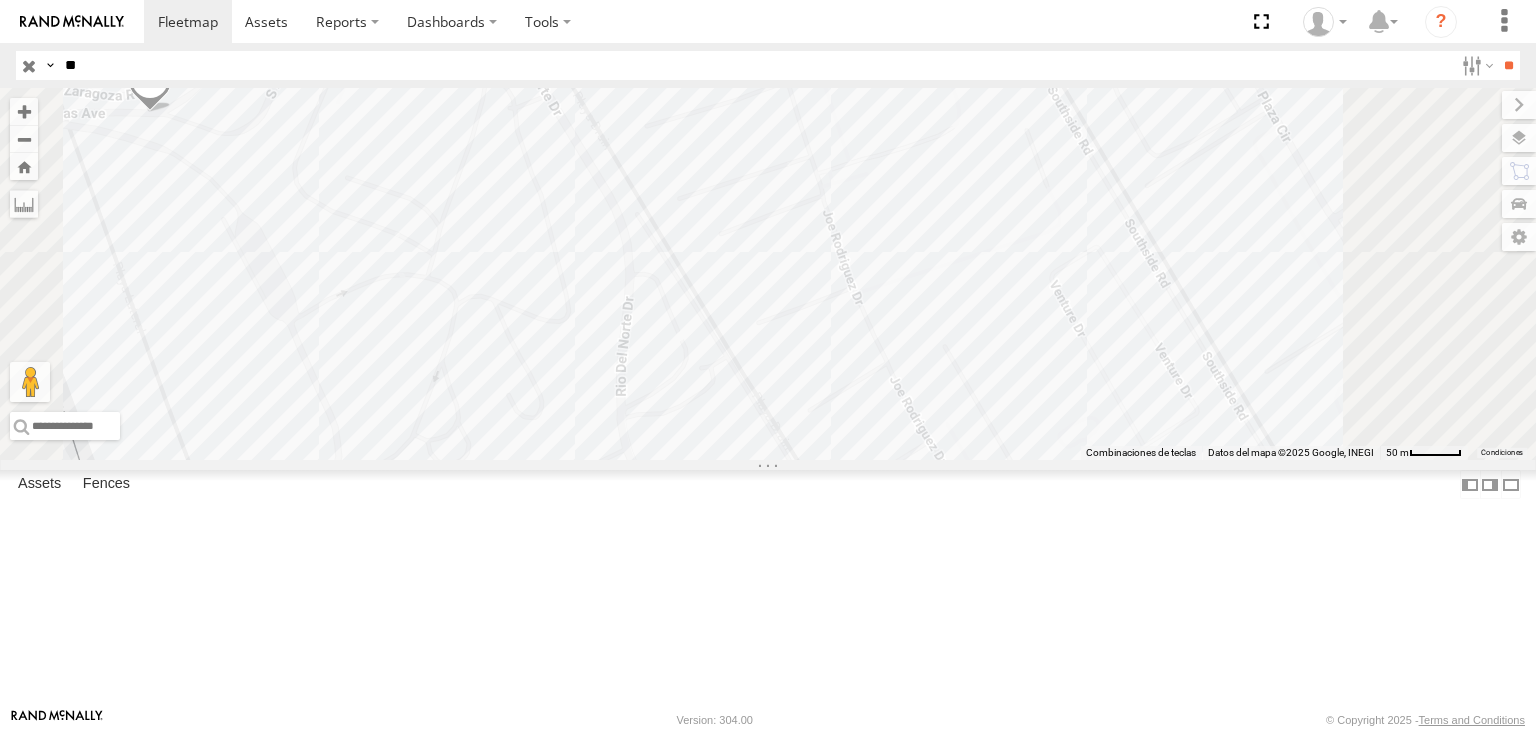 type on "*" 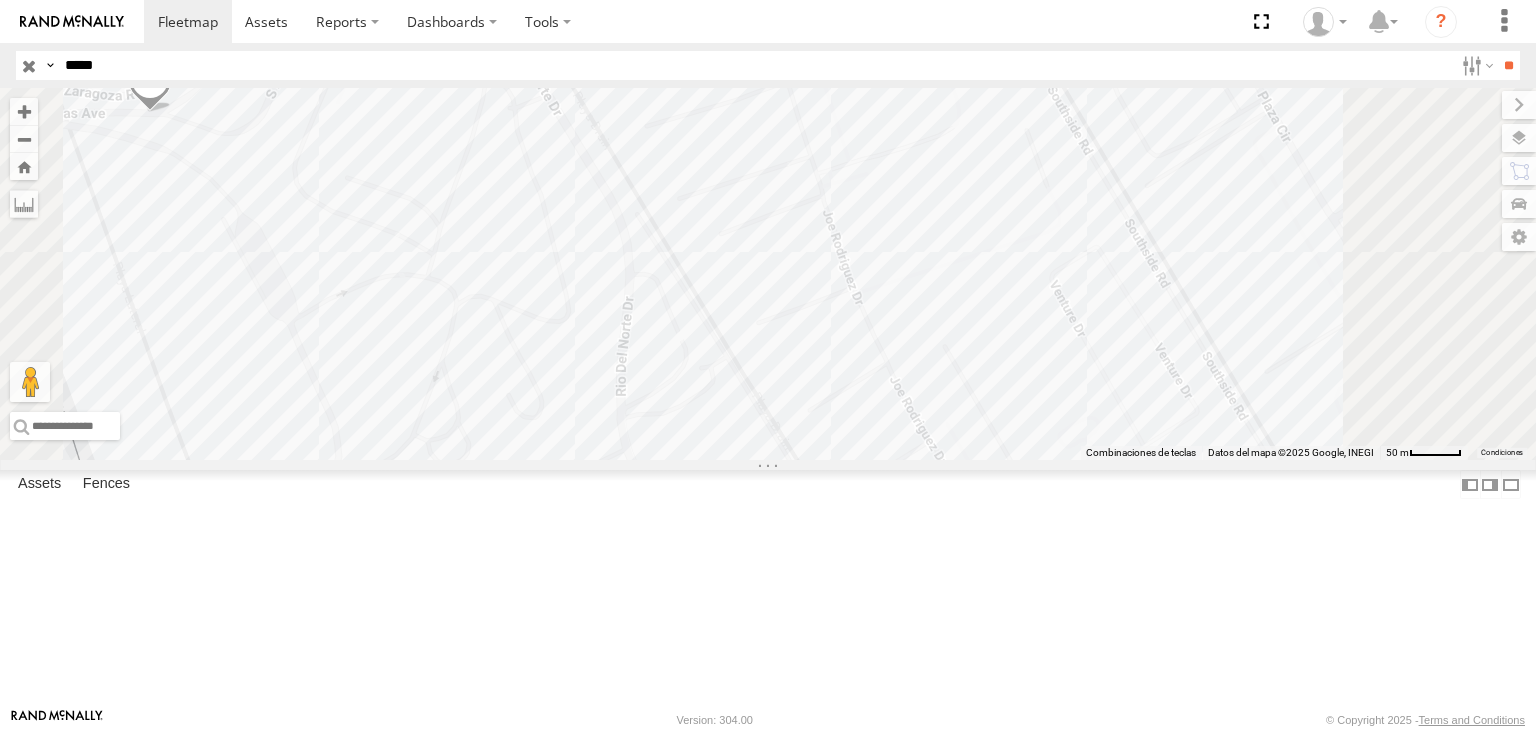 click on "**" at bounding box center [1508, 65] 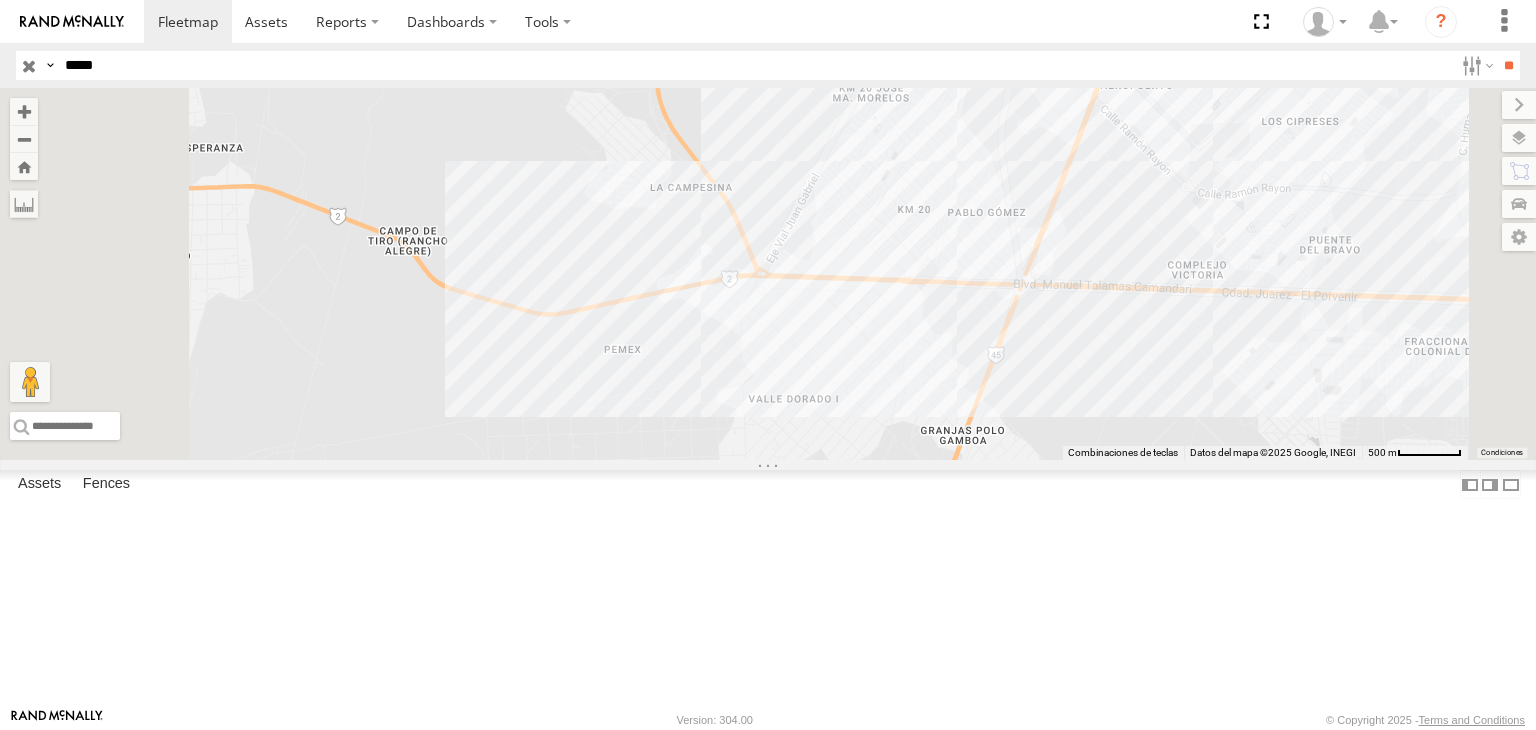 click on "*****" at bounding box center [755, 65] 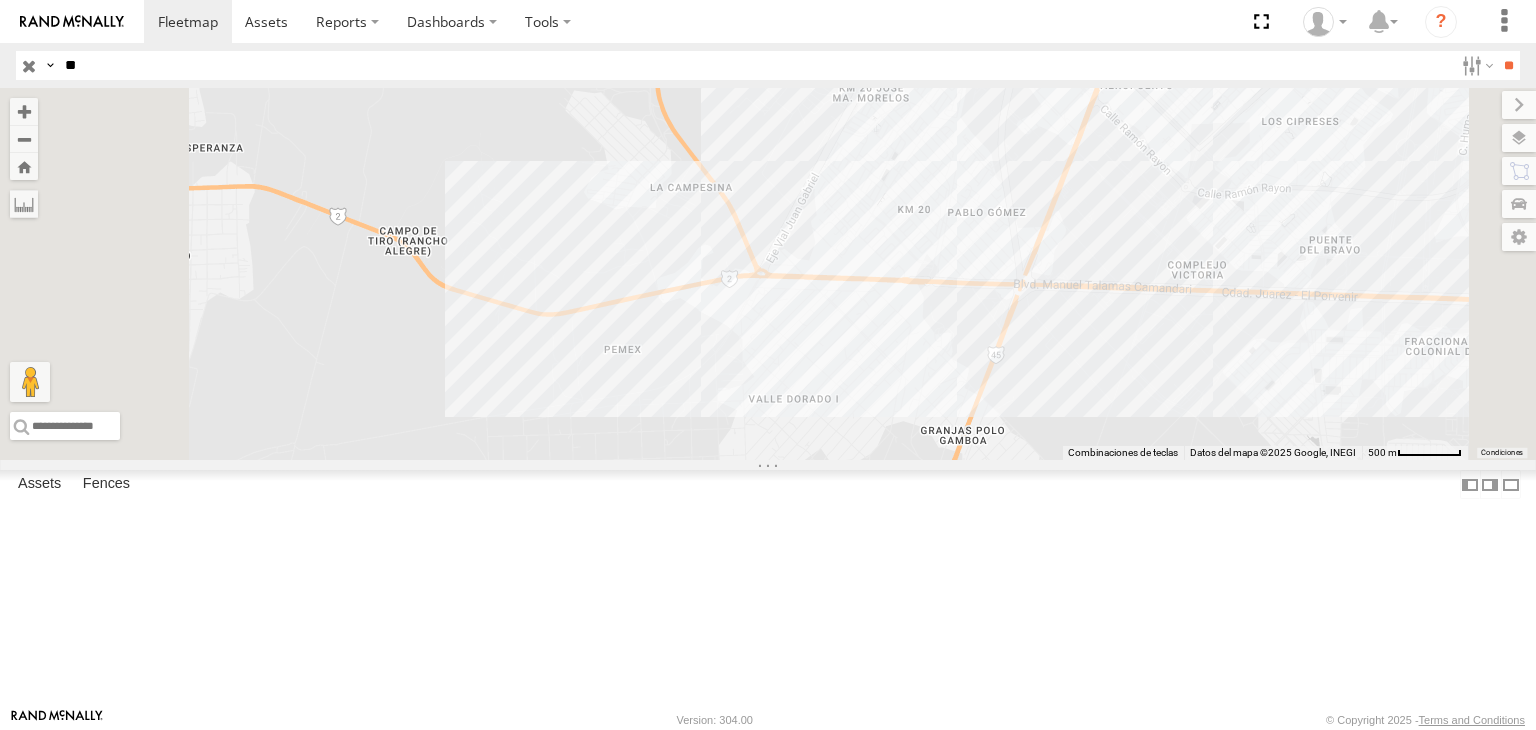 type on "*" 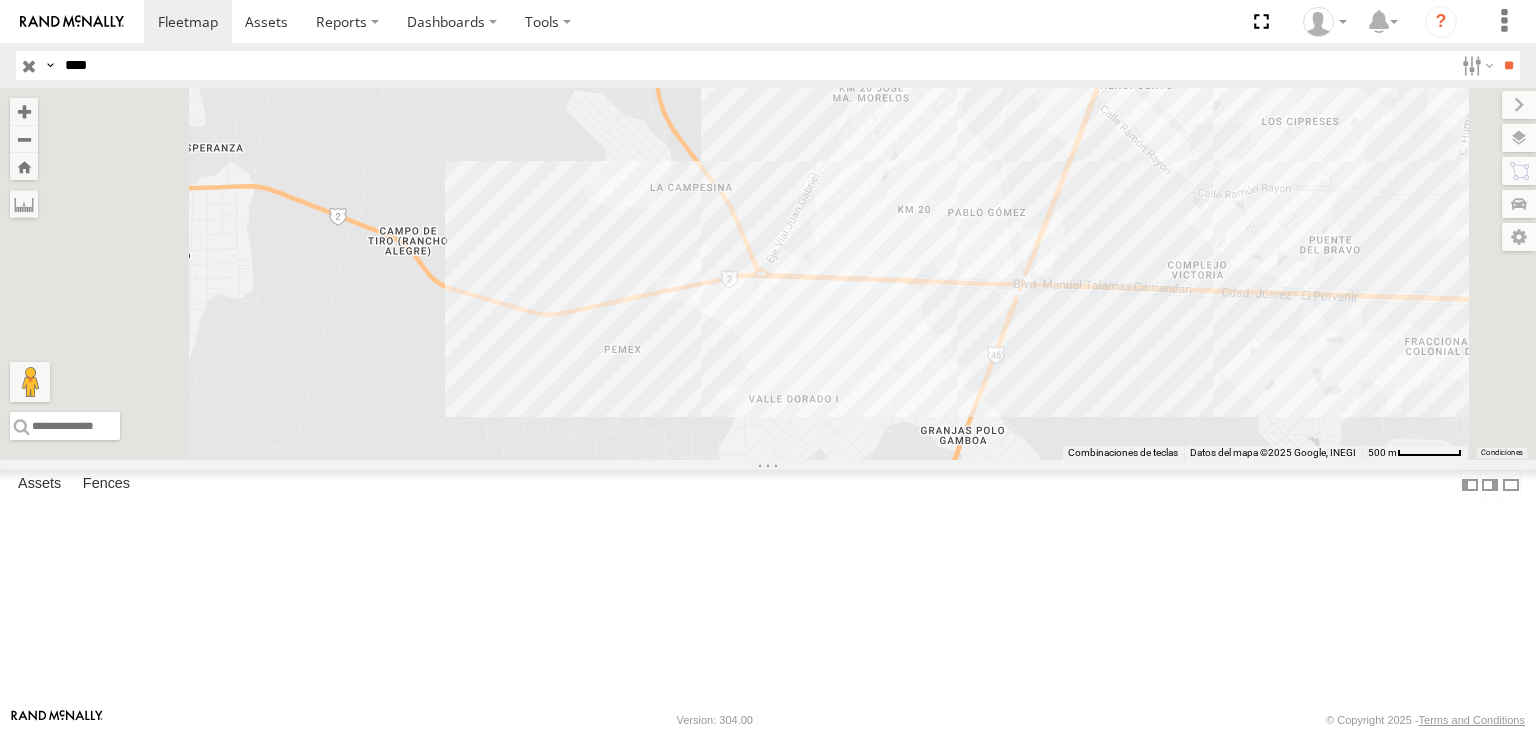 click on "Search Query
Asset ID
Asset Label
Registration
Manufacturer
Model
VIN
Job ID IP" at bounding box center [768, 65] 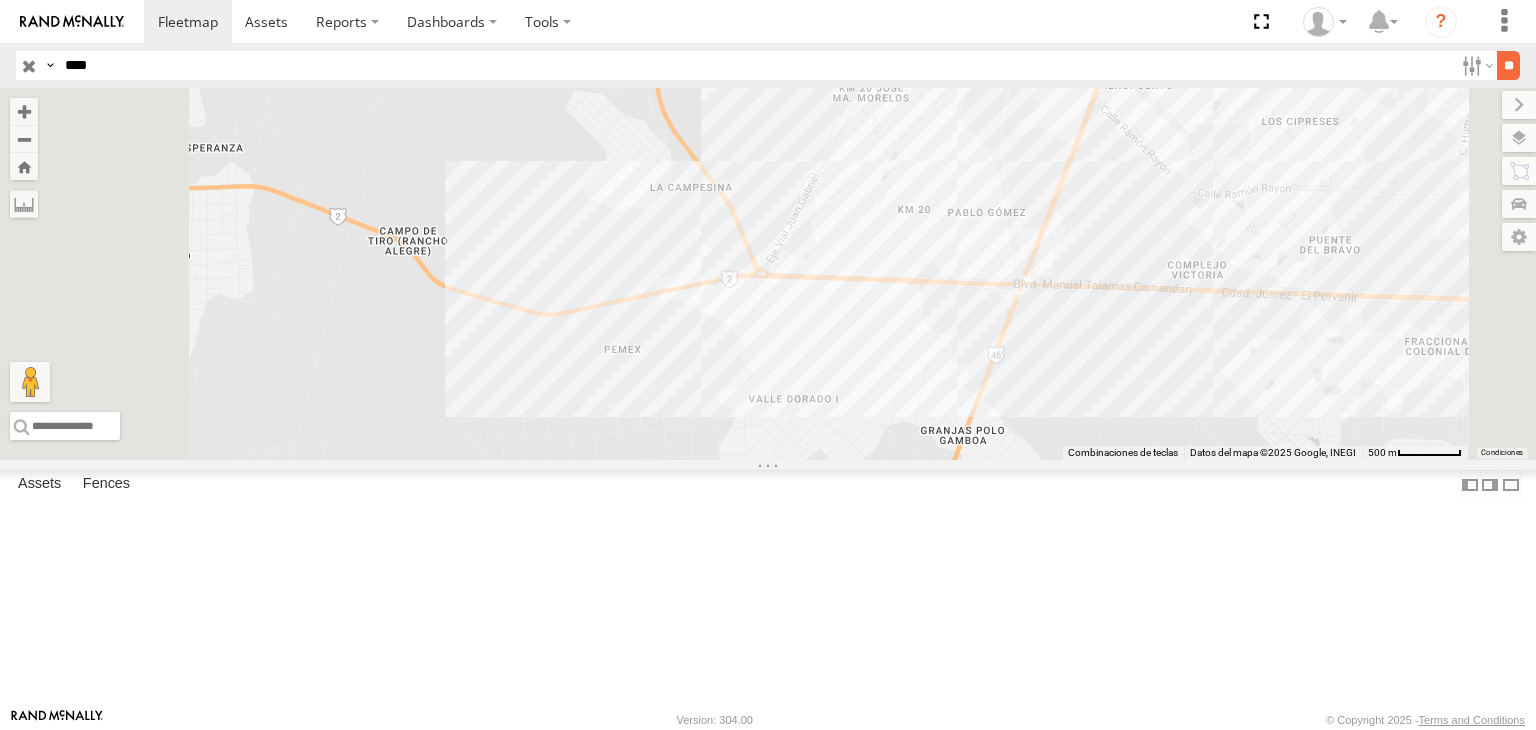 click on "**" at bounding box center [1508, 65] 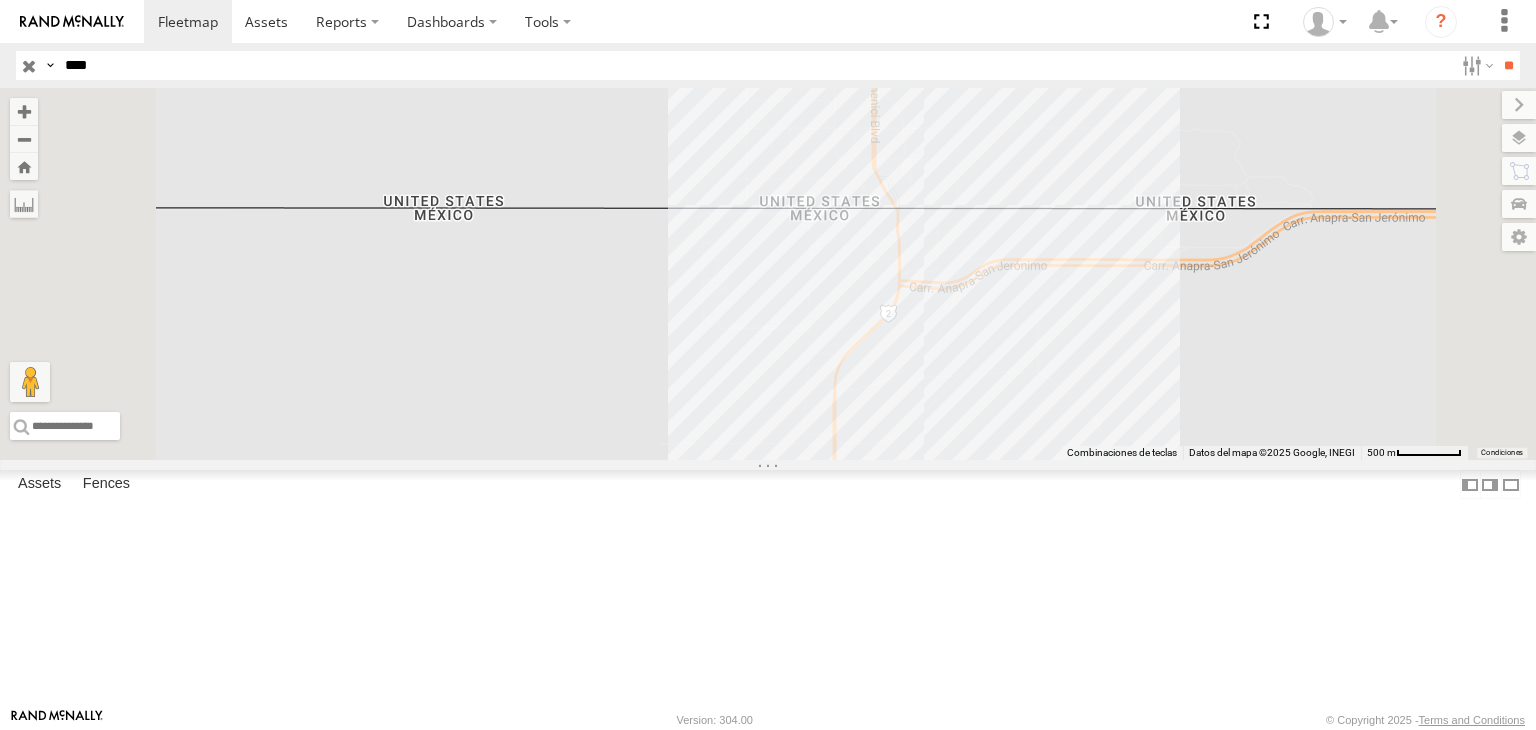 click on "****" at bounding box center (755, 65) 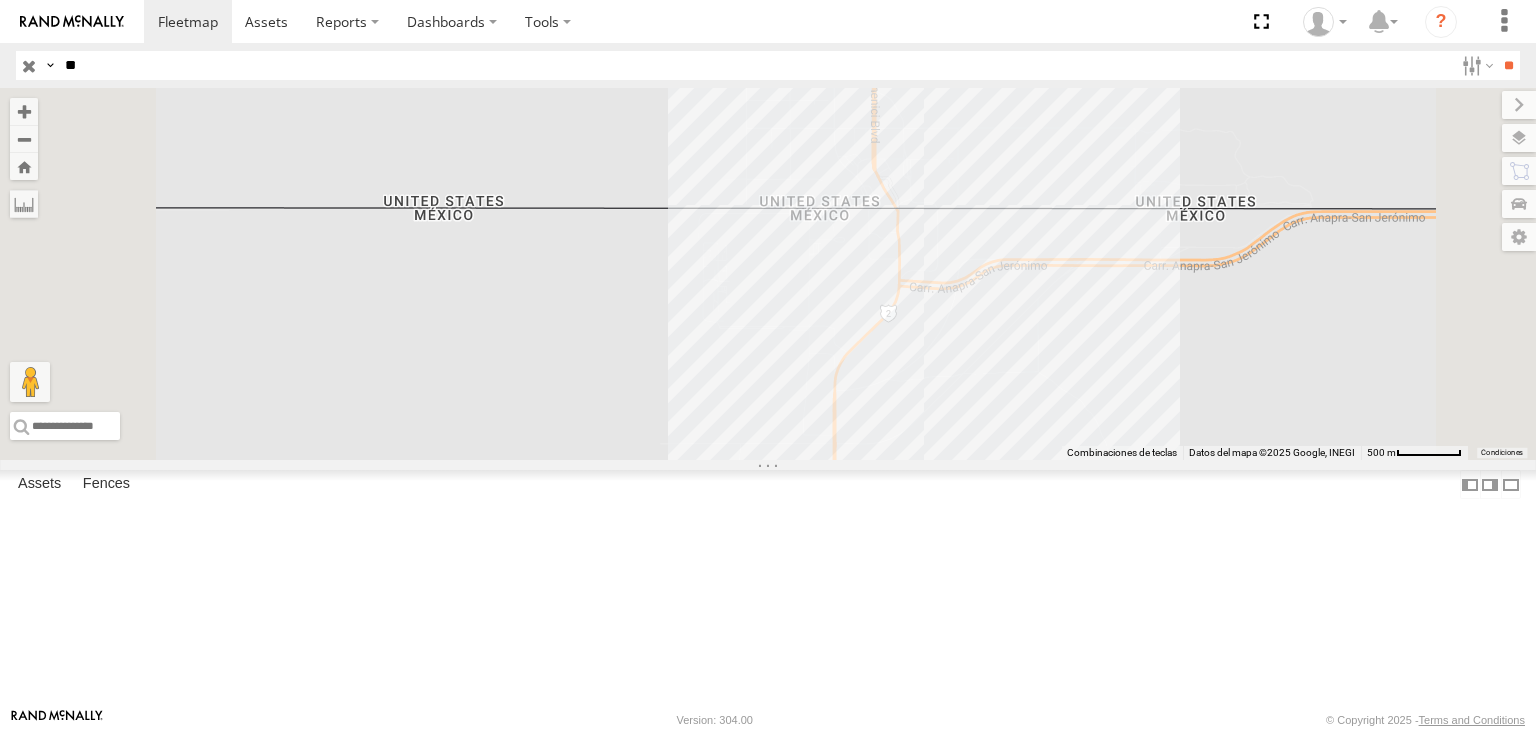 type on "*" 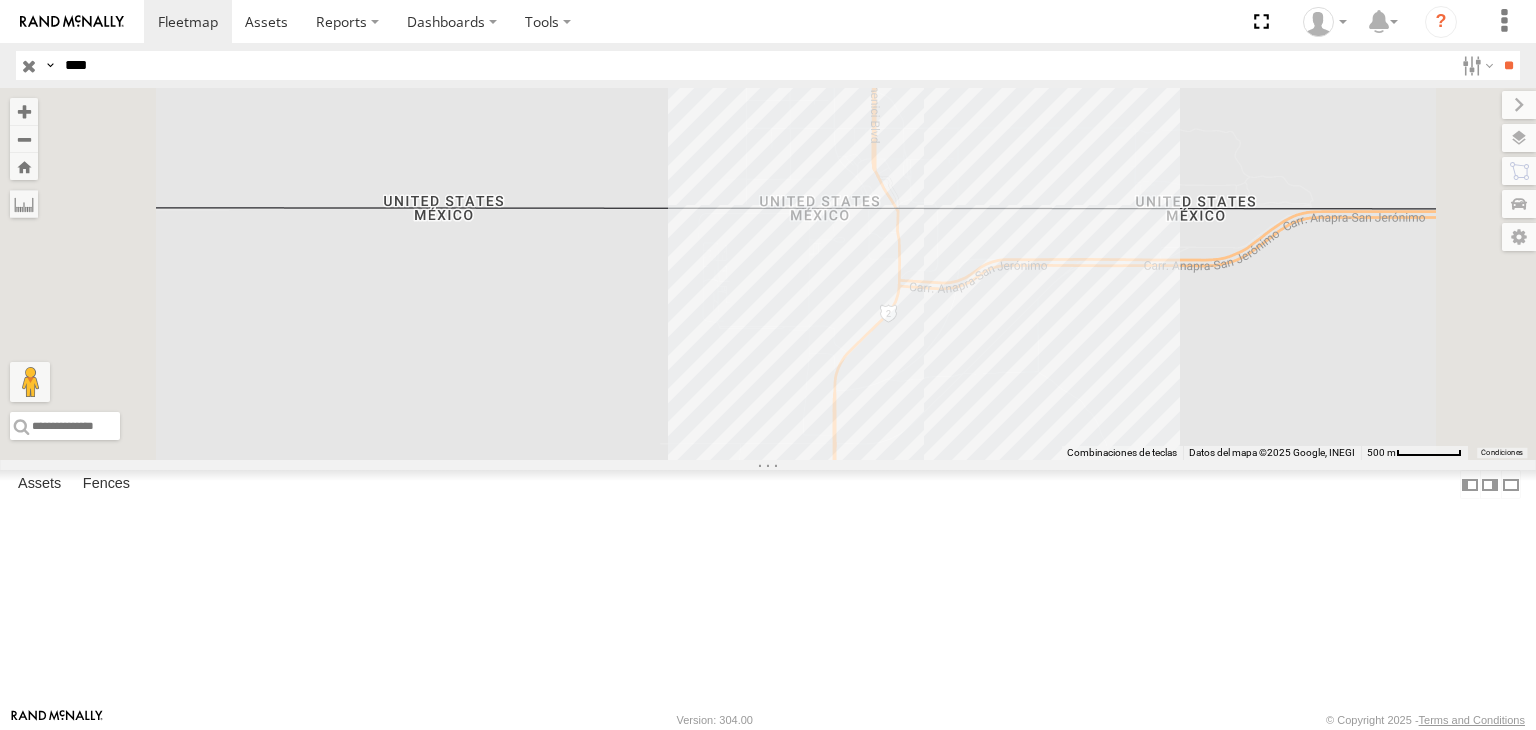 click on "**" at bounding box center [1508, 65] 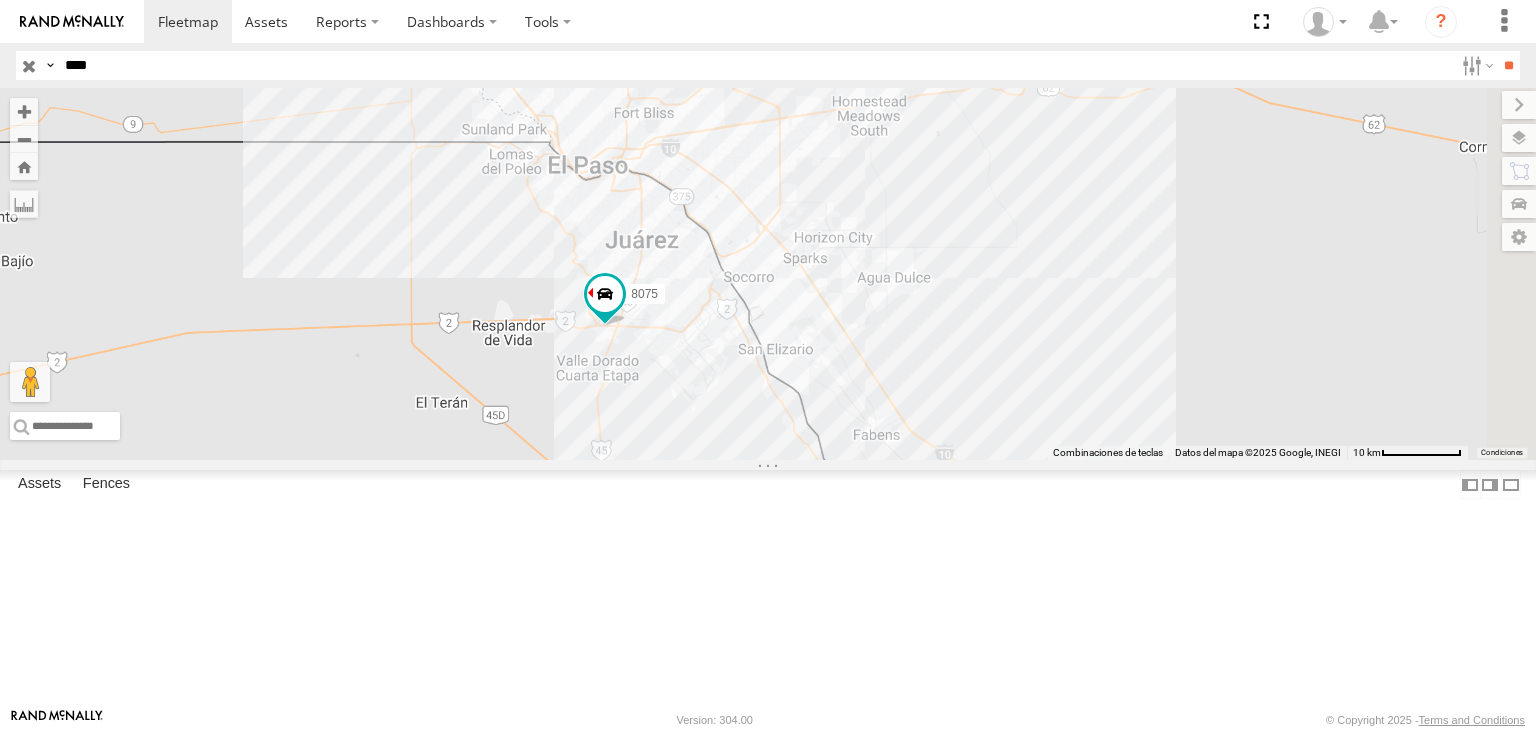 drag, startPoint x: 811, startPoint y: 438, endPoint x: 847, endPoint y: 433, distance: 36.345562 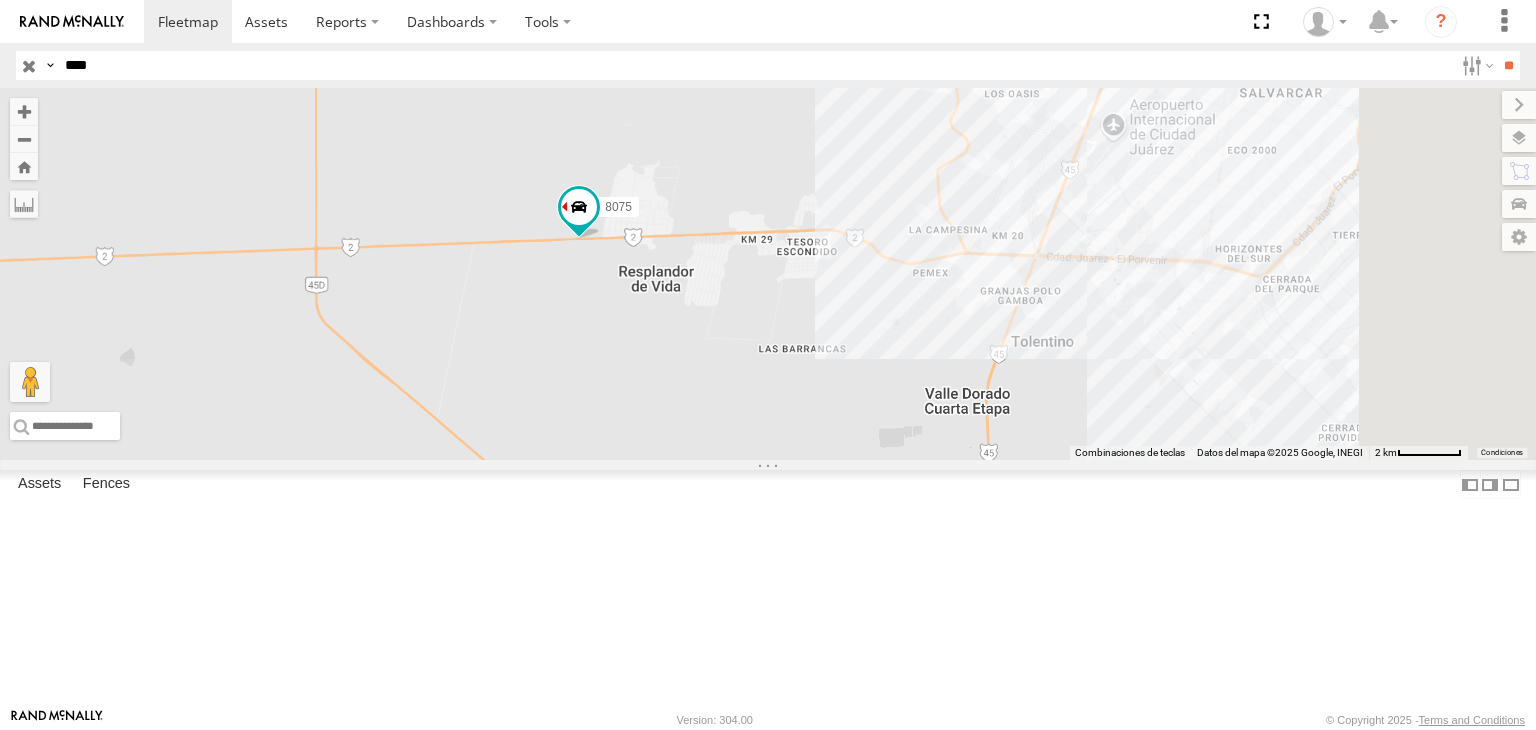 drag, startPoint x: 905, startPoint y: 388, endPoint x: 966, endPoint y: 392, distance: 61.13101 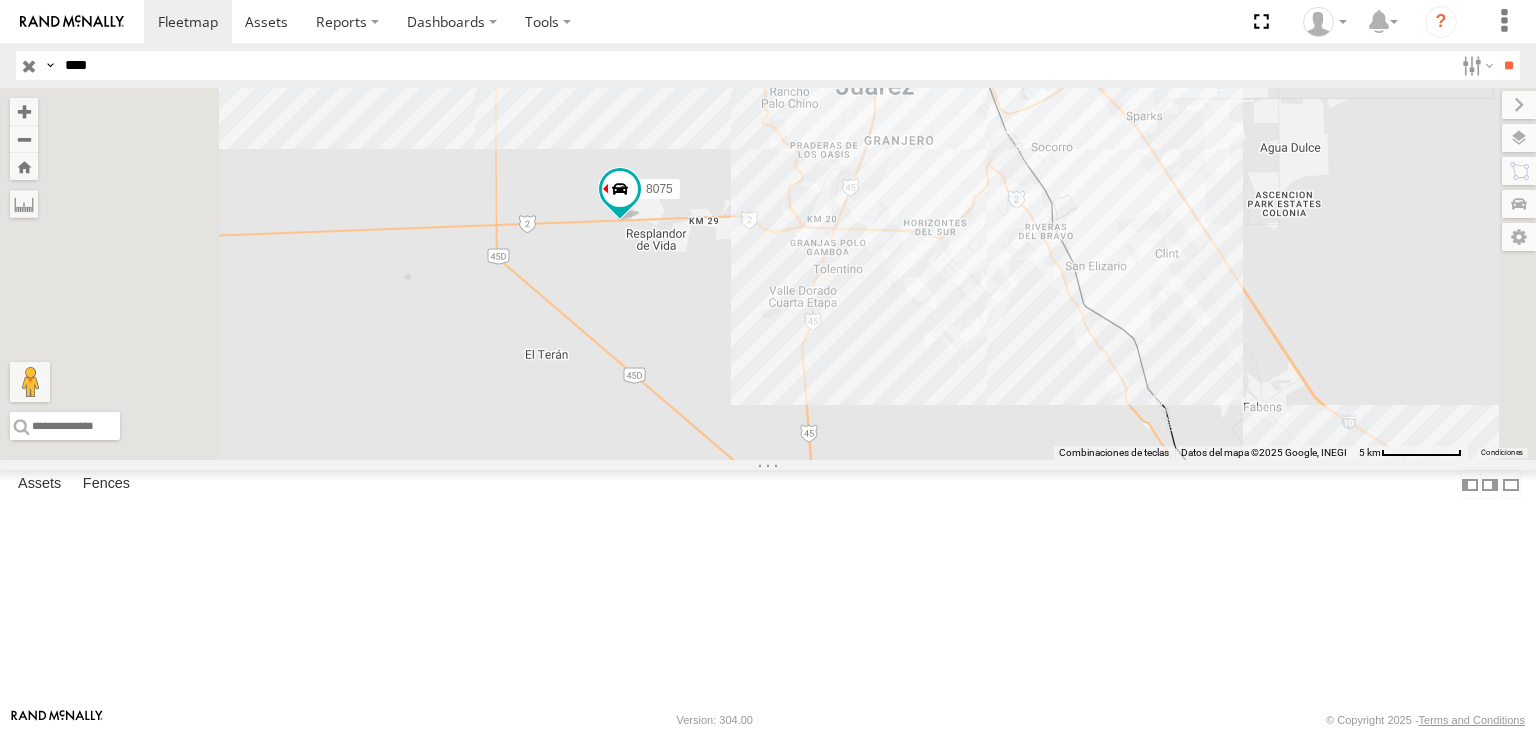 click on "****" at bounding box center (755, 65) 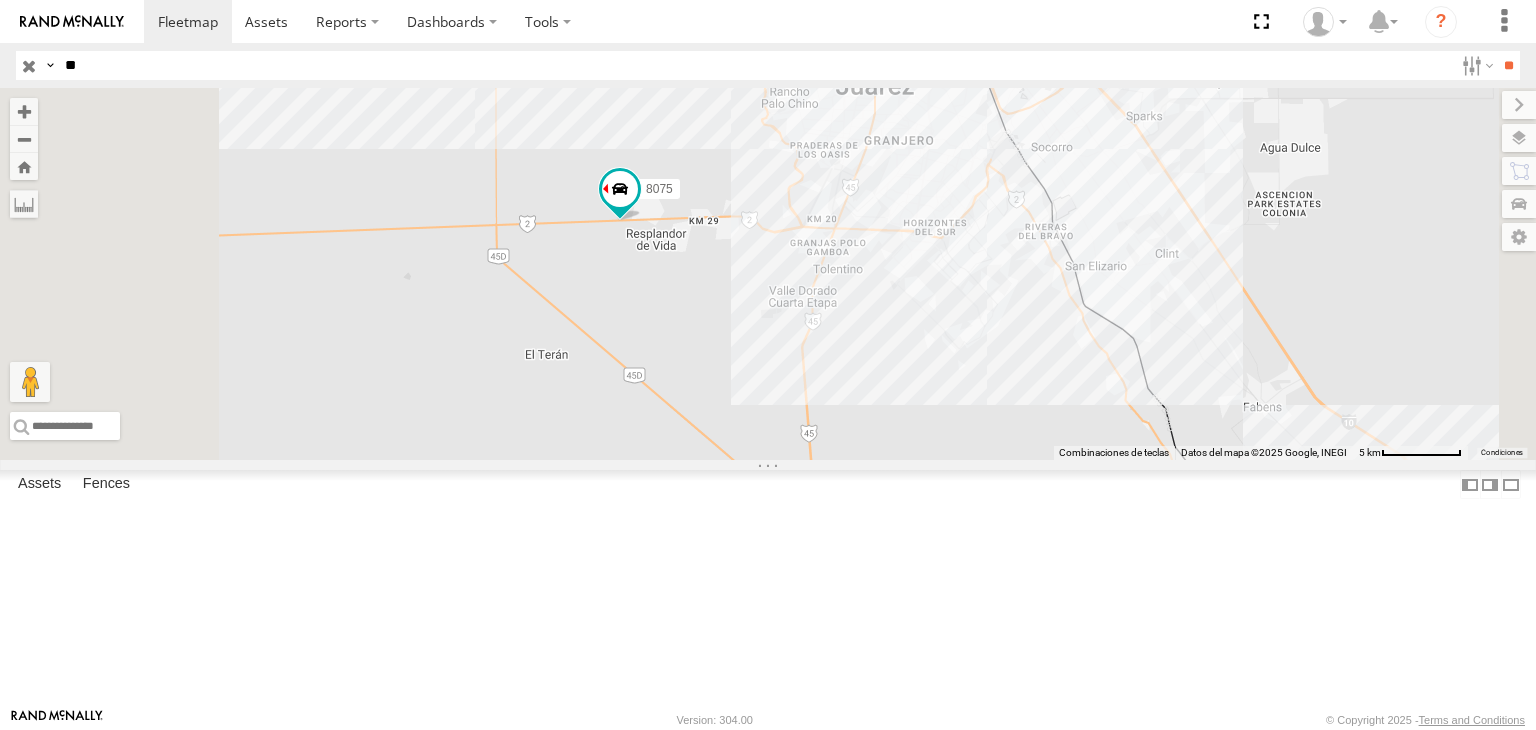 type on "*" 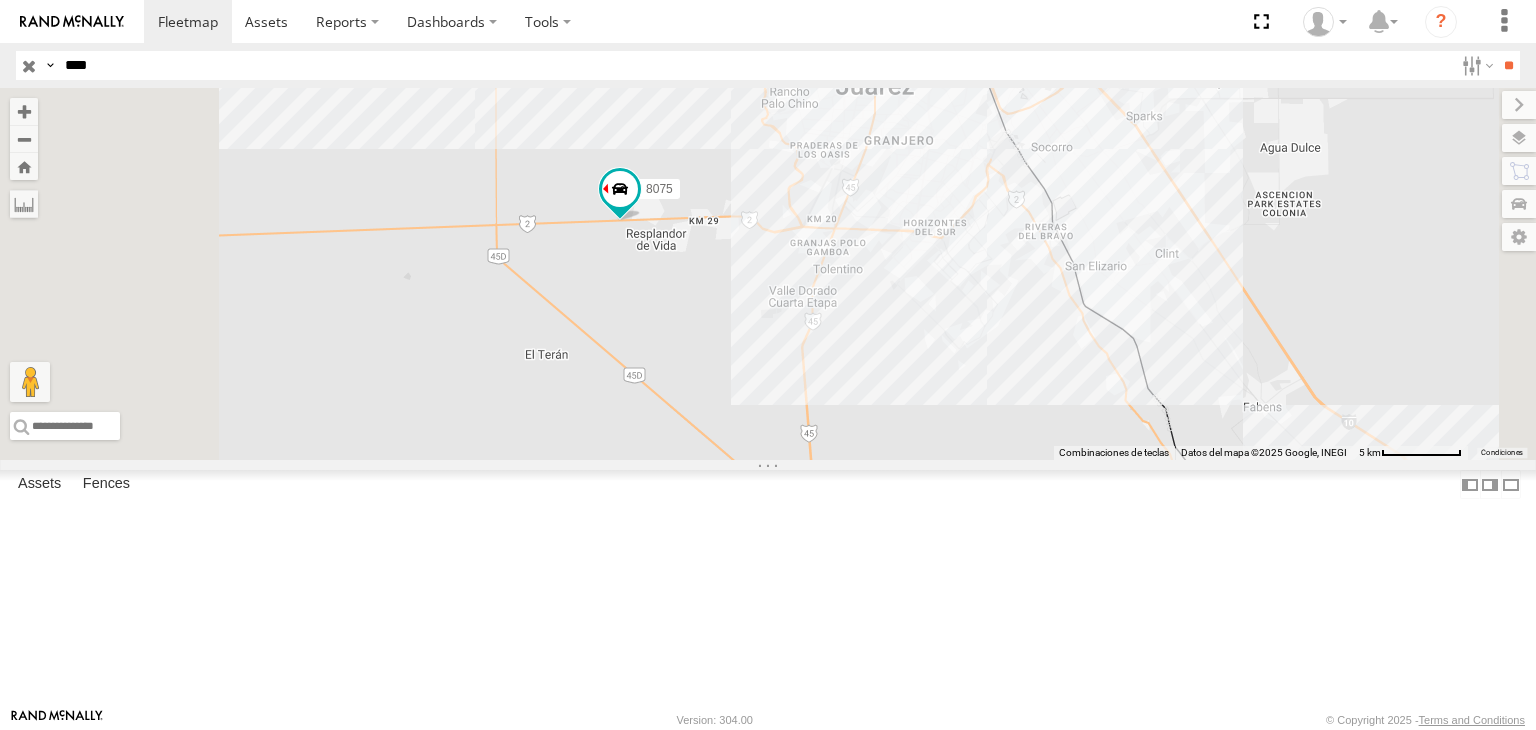 click on "**" at bounding box center [1508, 65] 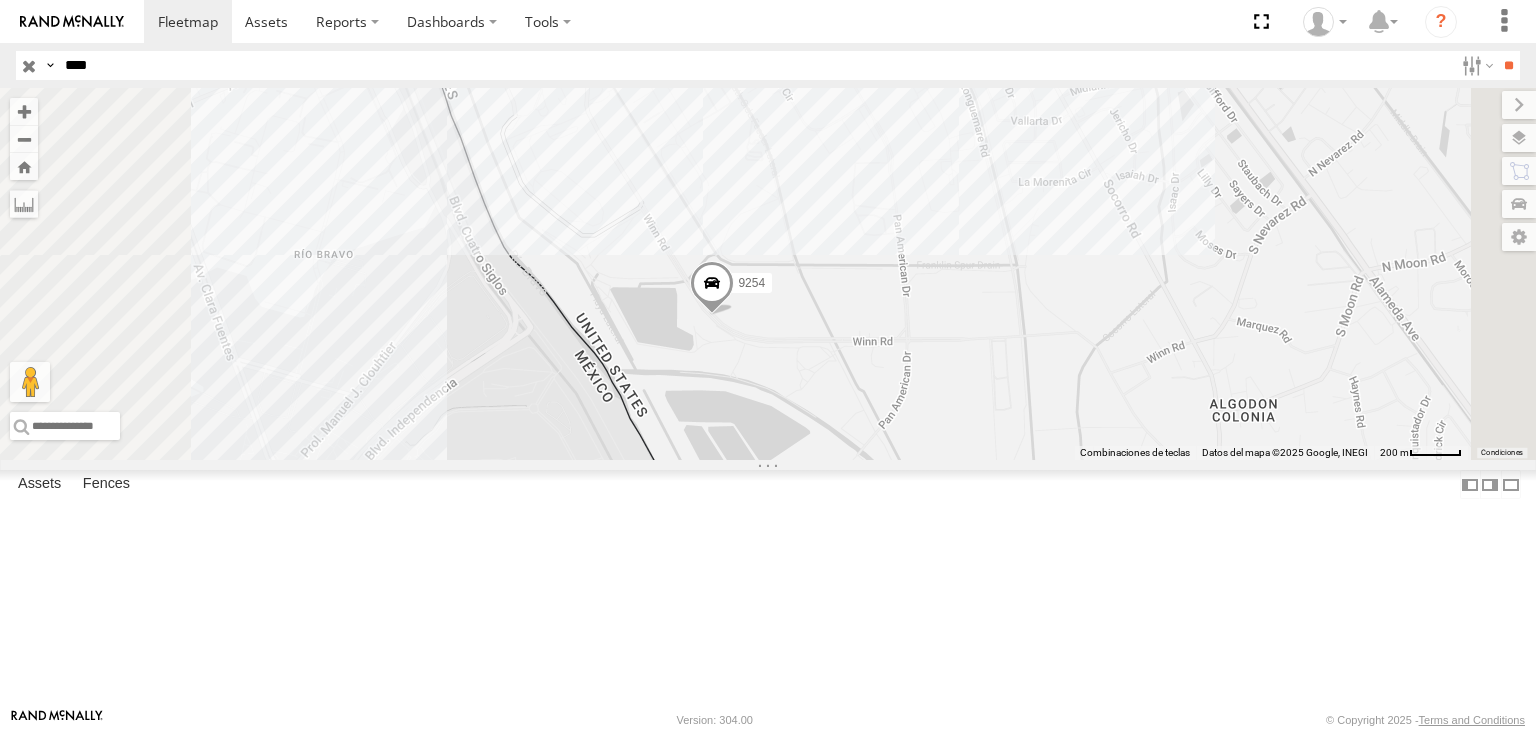 click on "****" at bounding box center [755, 65] 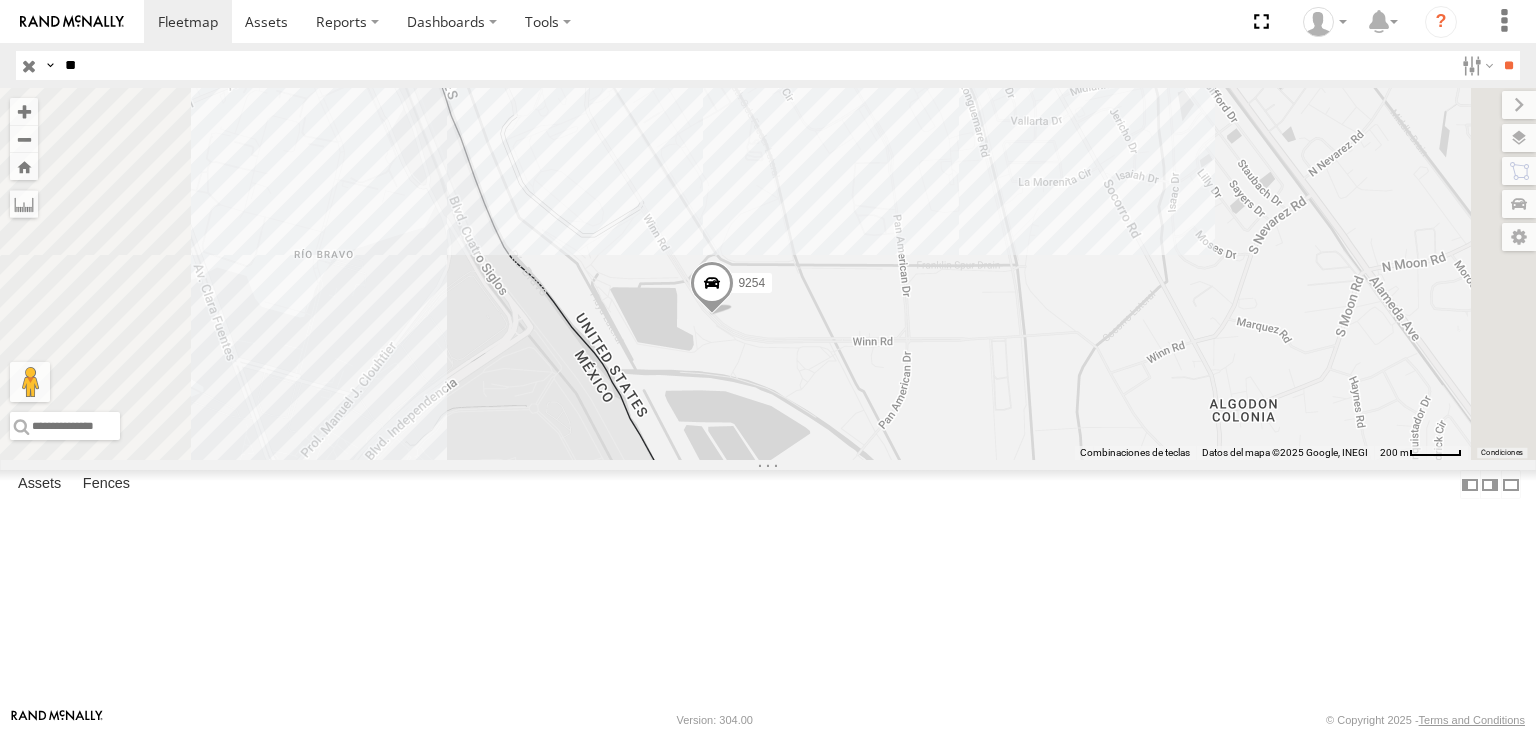 type on "*" 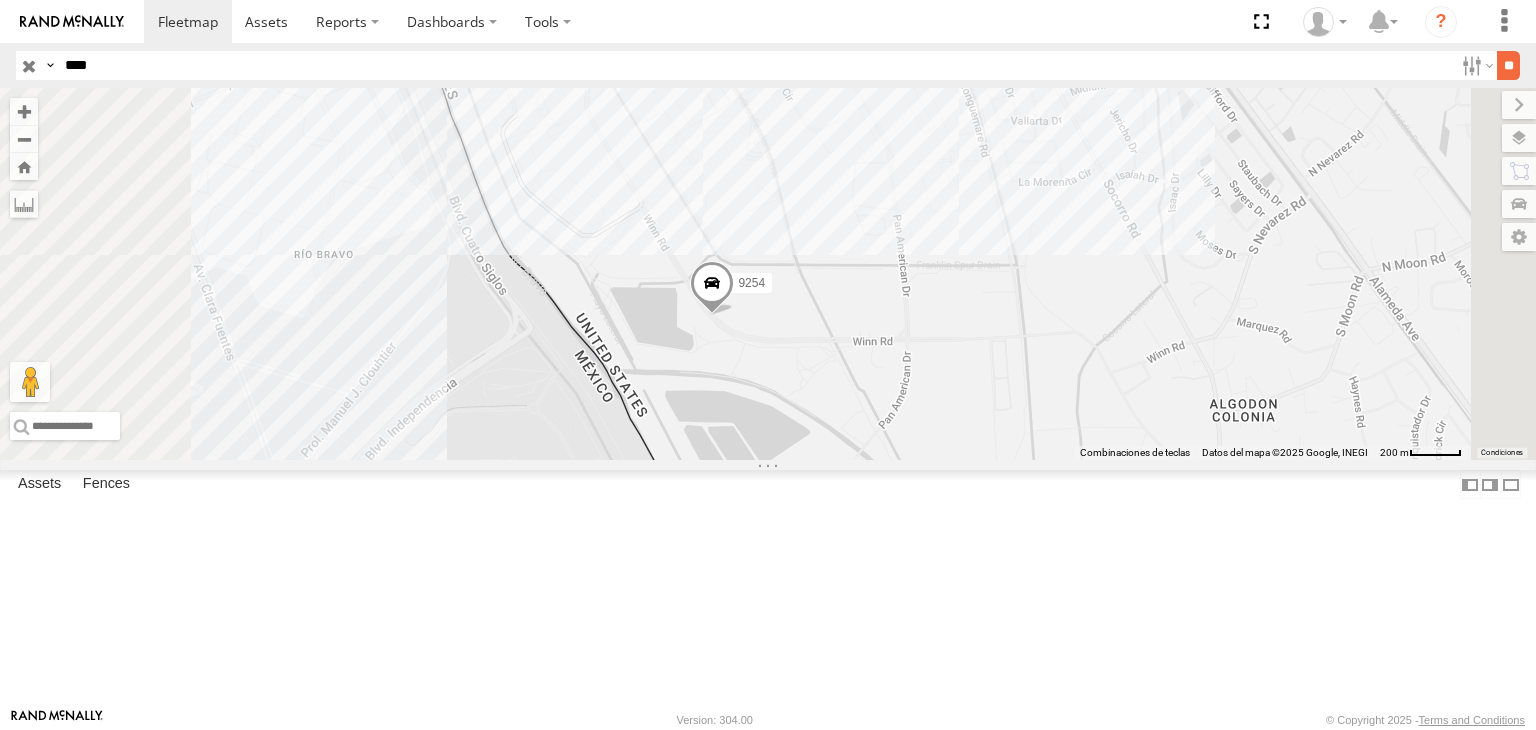 click on "**" at bounding box center (1508, 65) 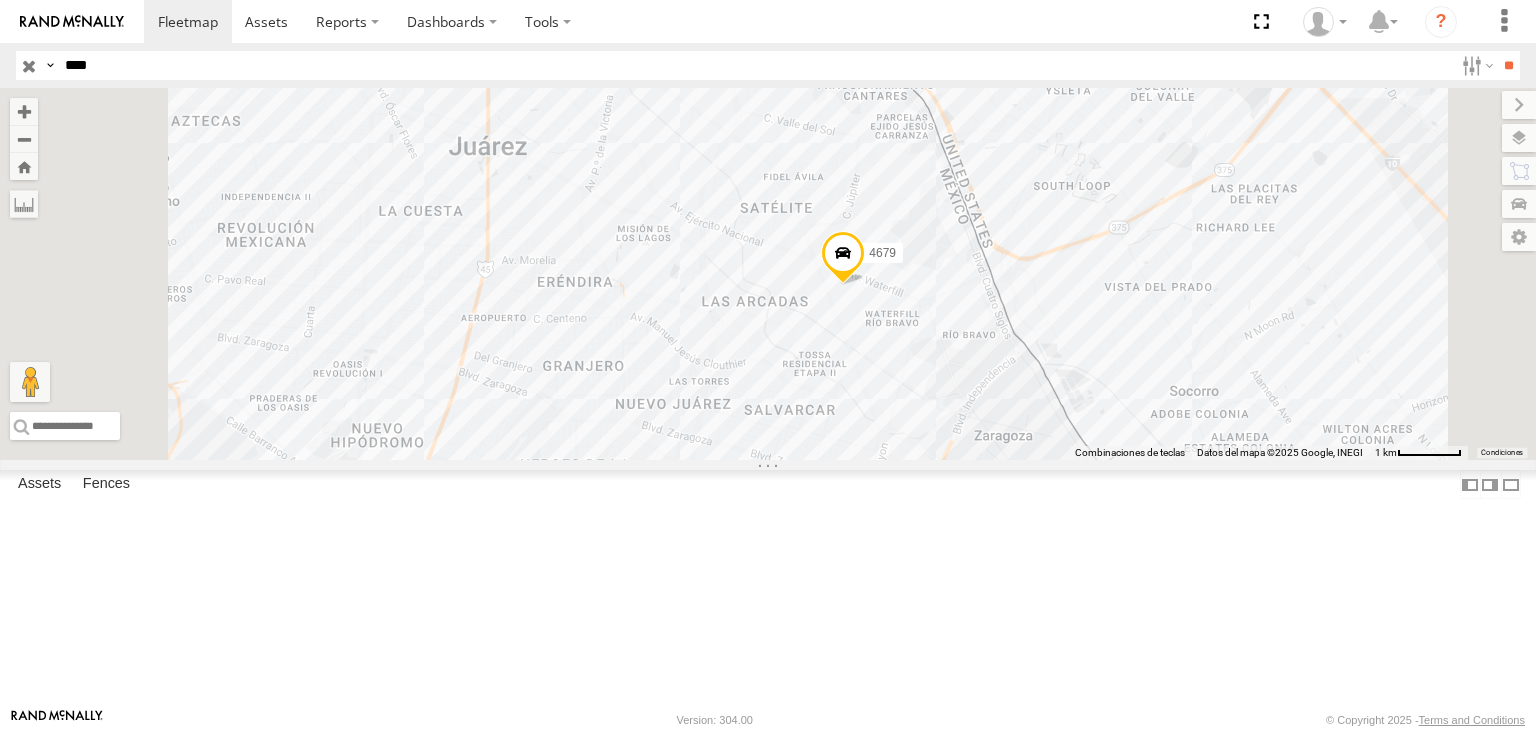 click on "****" at bounding box center [755, 65] 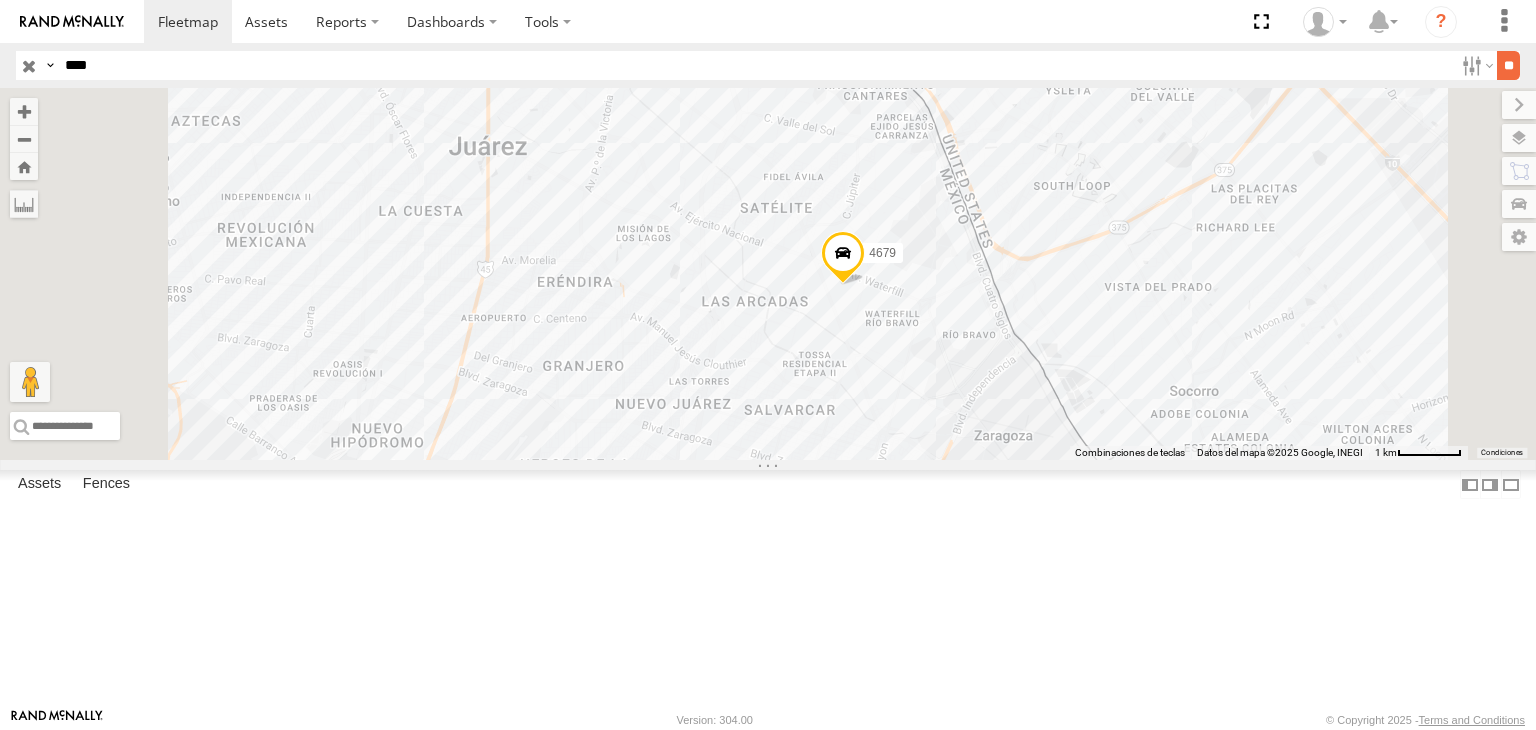 type on "****" 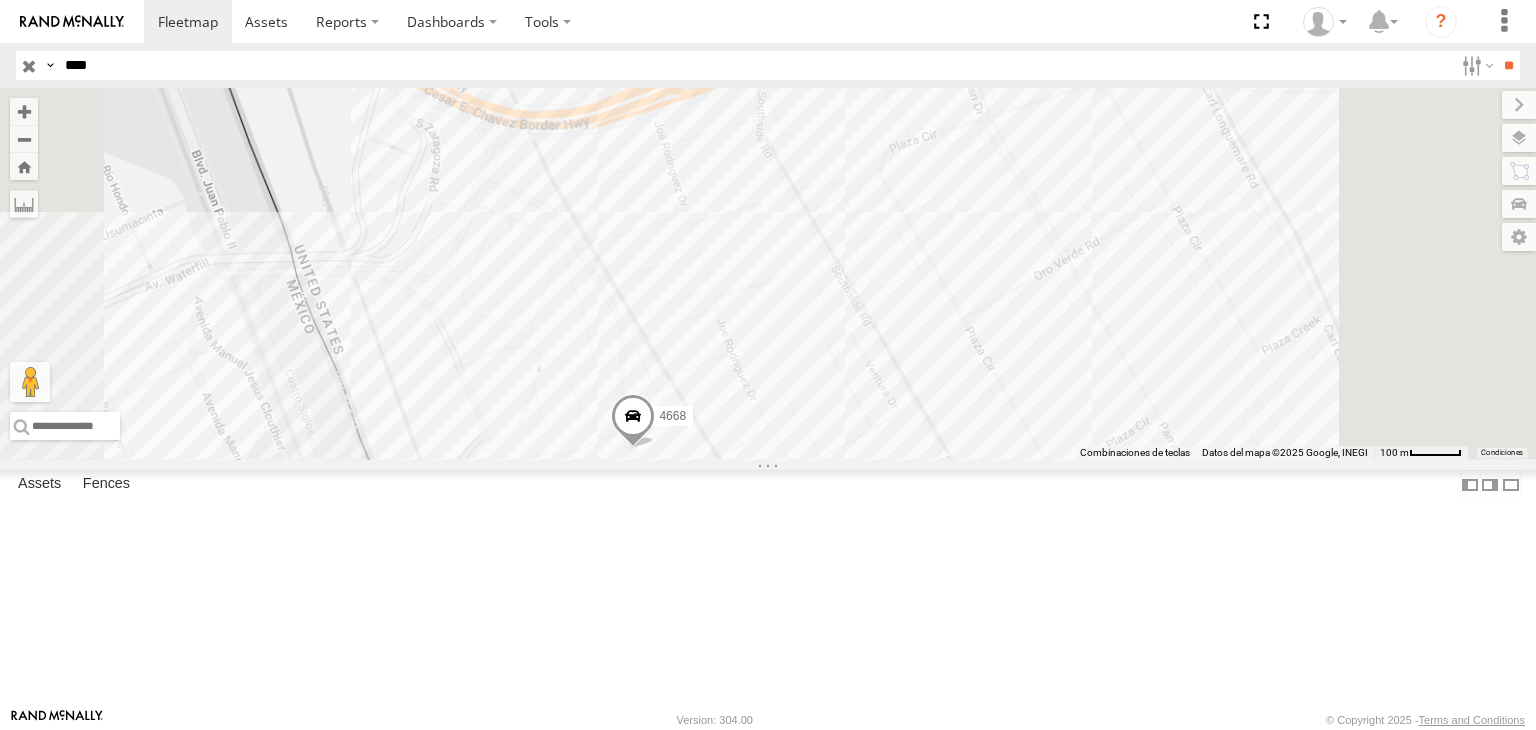 drag, startPoint x: 935, startPoint y: 538, endPoint x: 946, endPoint y: 493, distance: 46.32494 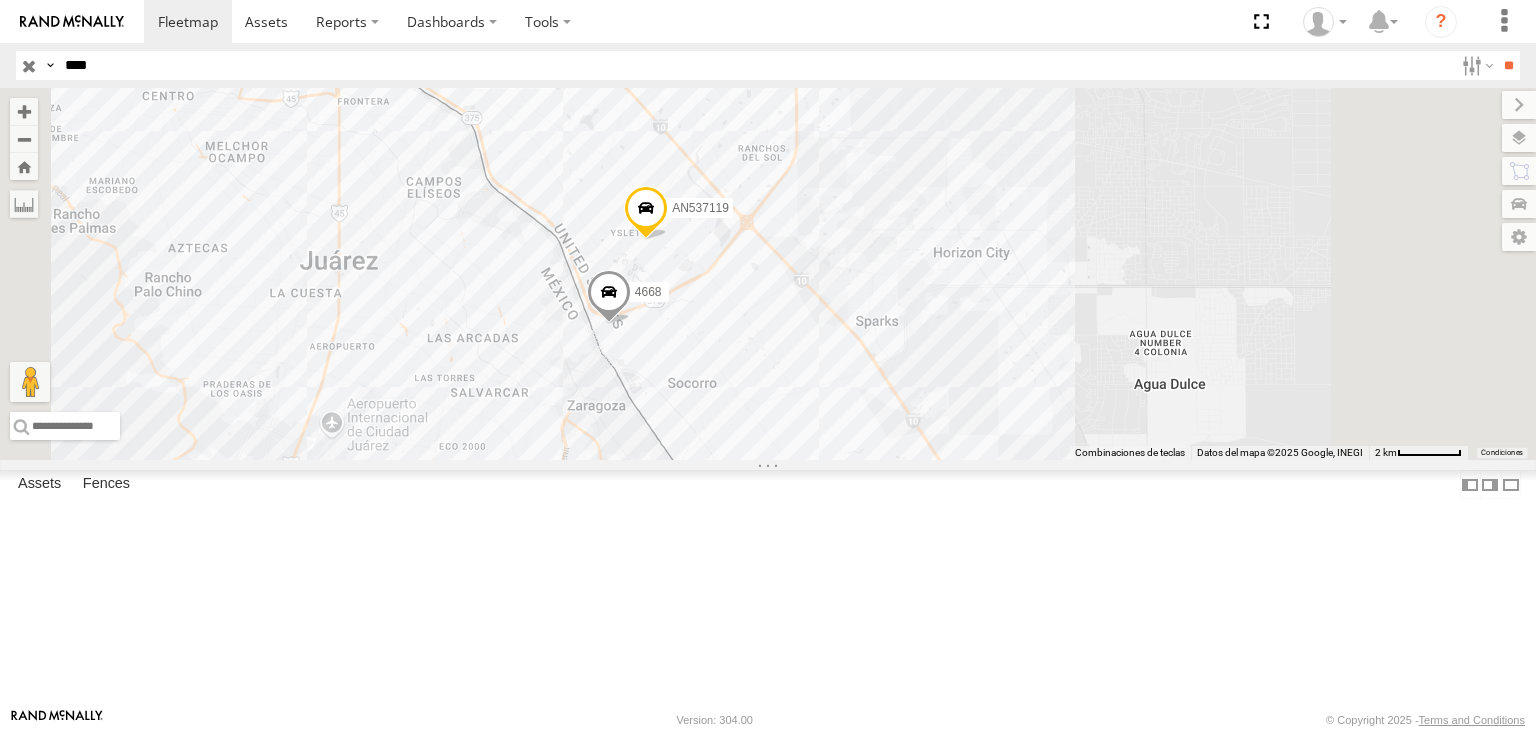 click at bounding box center [29, 65] 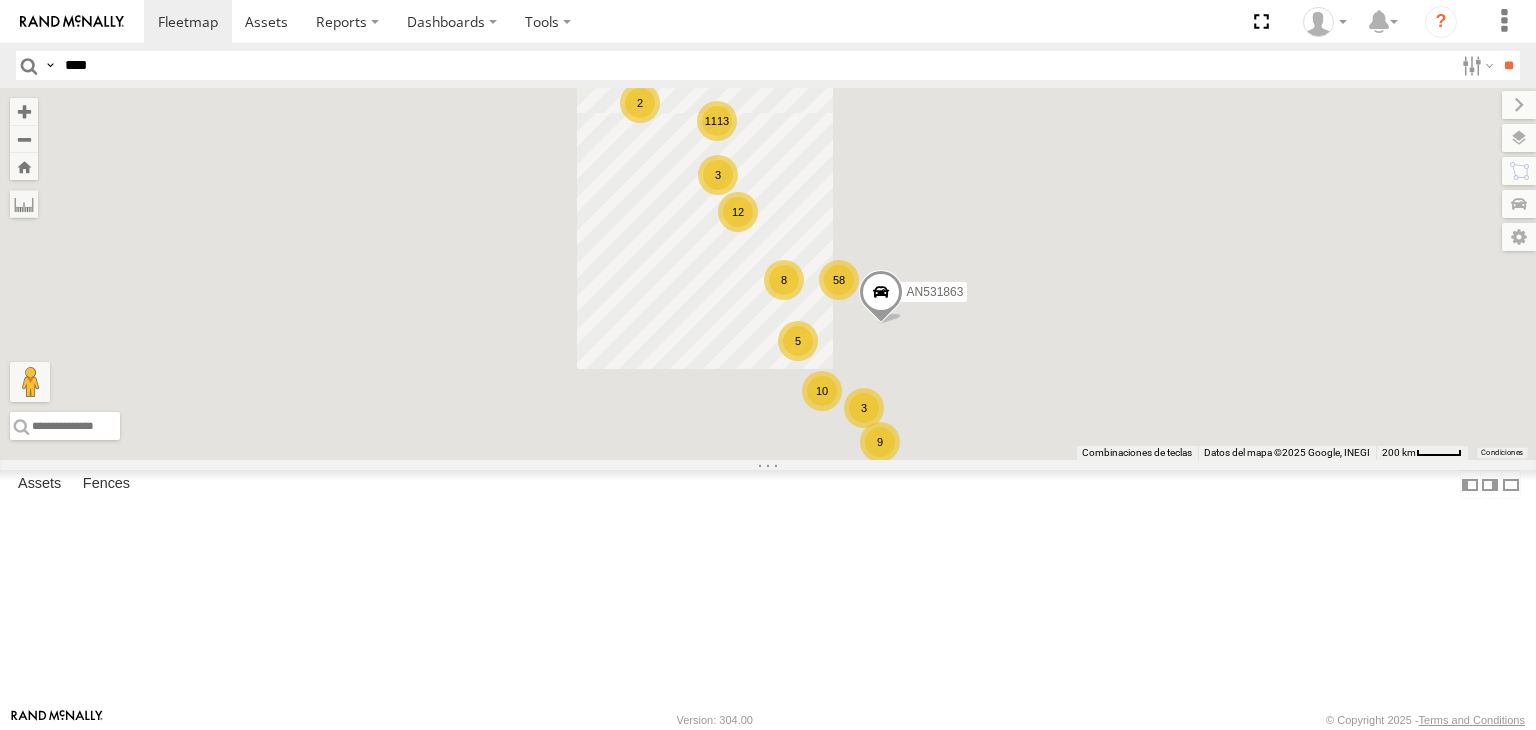 drag, startPoint x: 722, startPoint y: 314, endPoint x: 848, endPoint y: 341, distance: 128.86038 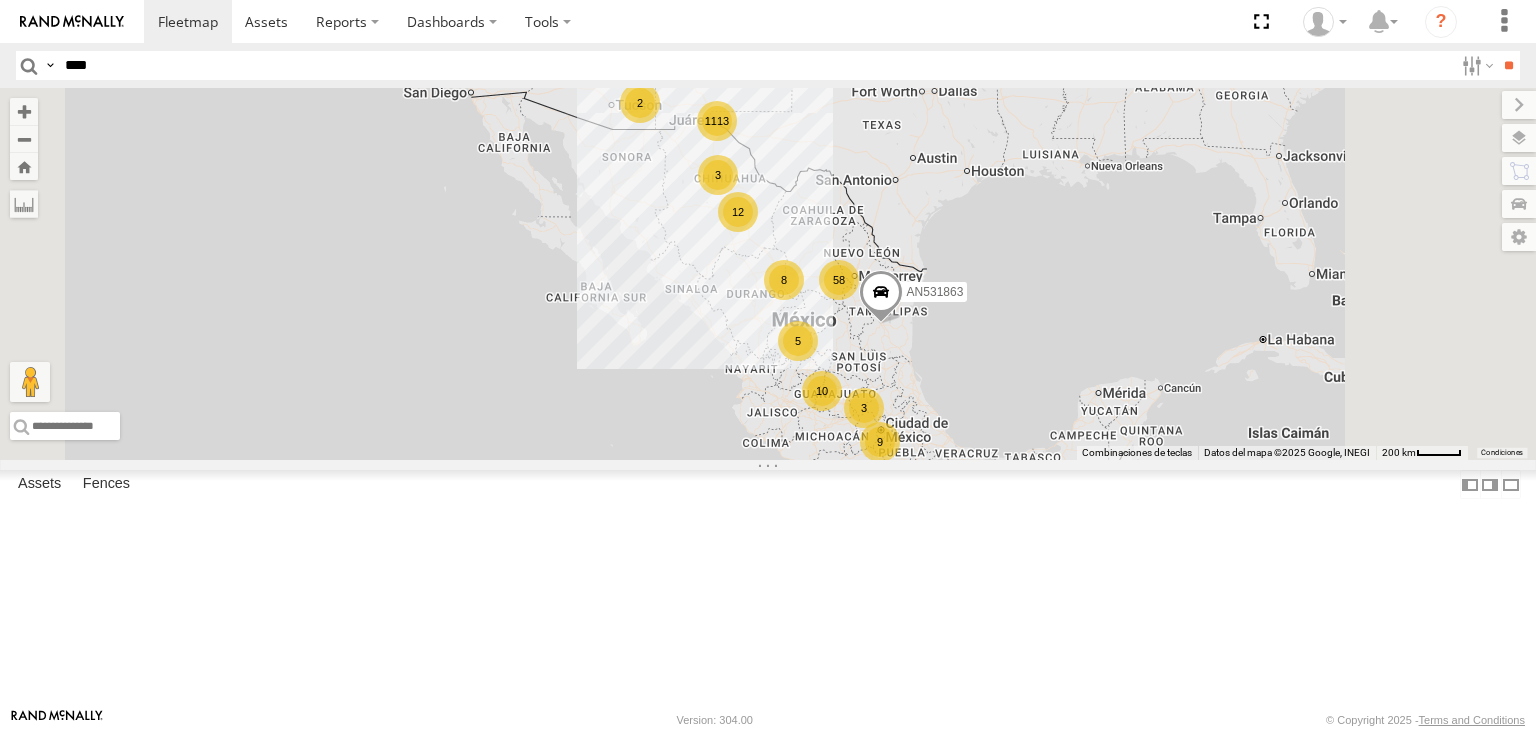drag, startPoint x: 835, startPoint y: 339, endPoint x: 948, endPoint y: 345, distance: 113.15918 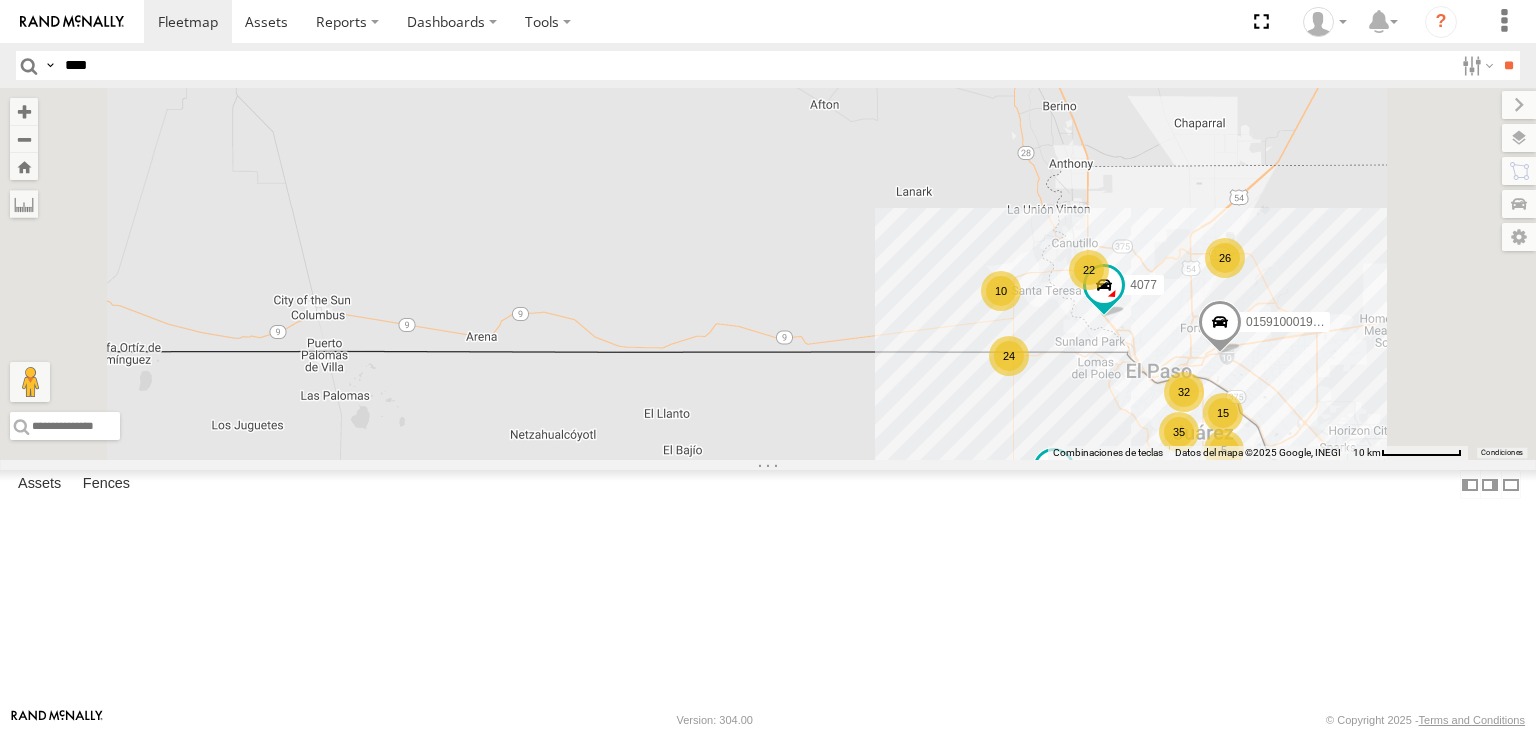 drag, startPoint x: 1329, startPoint y: 481, endPoint x: 1240, endPoint y: 488, distance: 89.27486 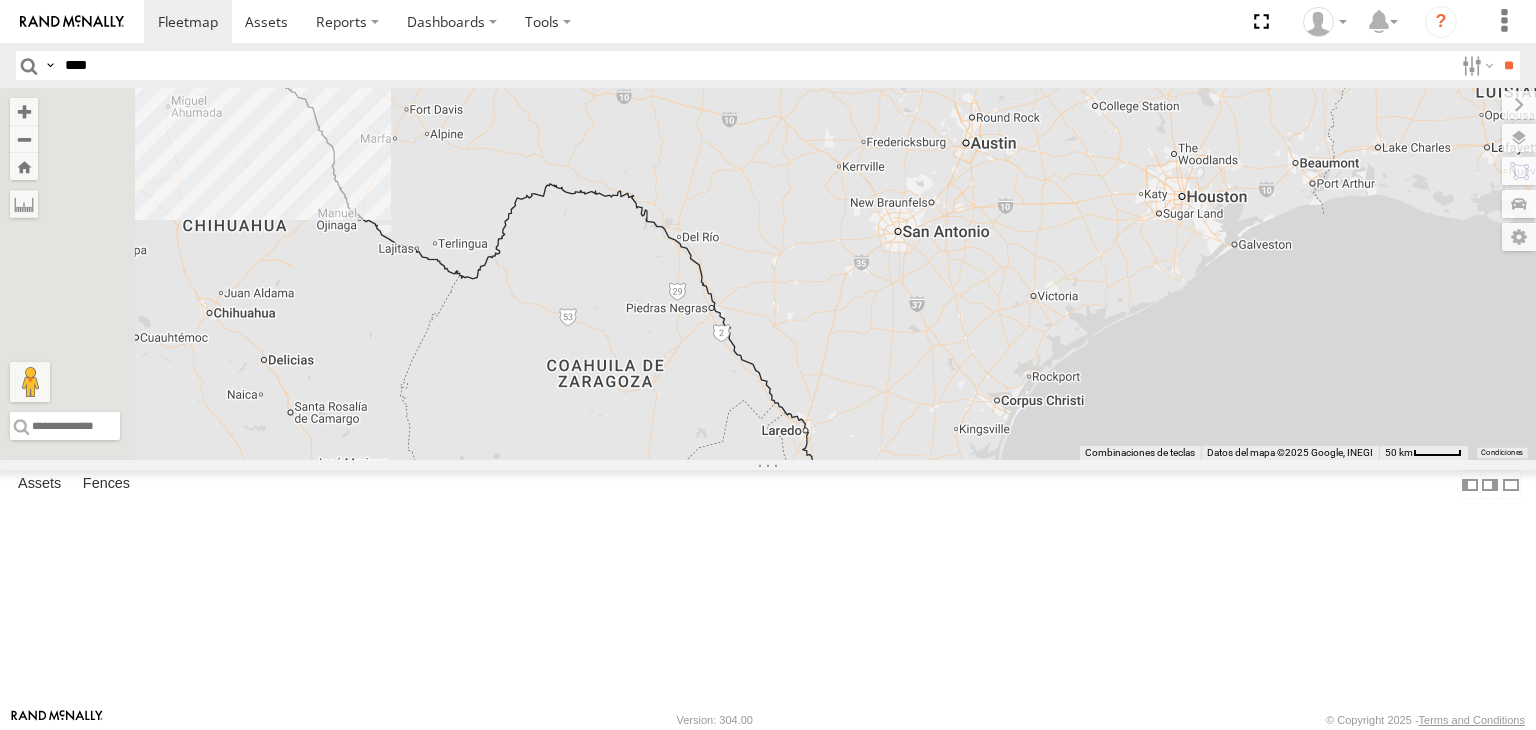 drag, startPoint x: 866, startPoint y: 301, endPoint x: 996, endPoint y: 313, distance: 130.55267 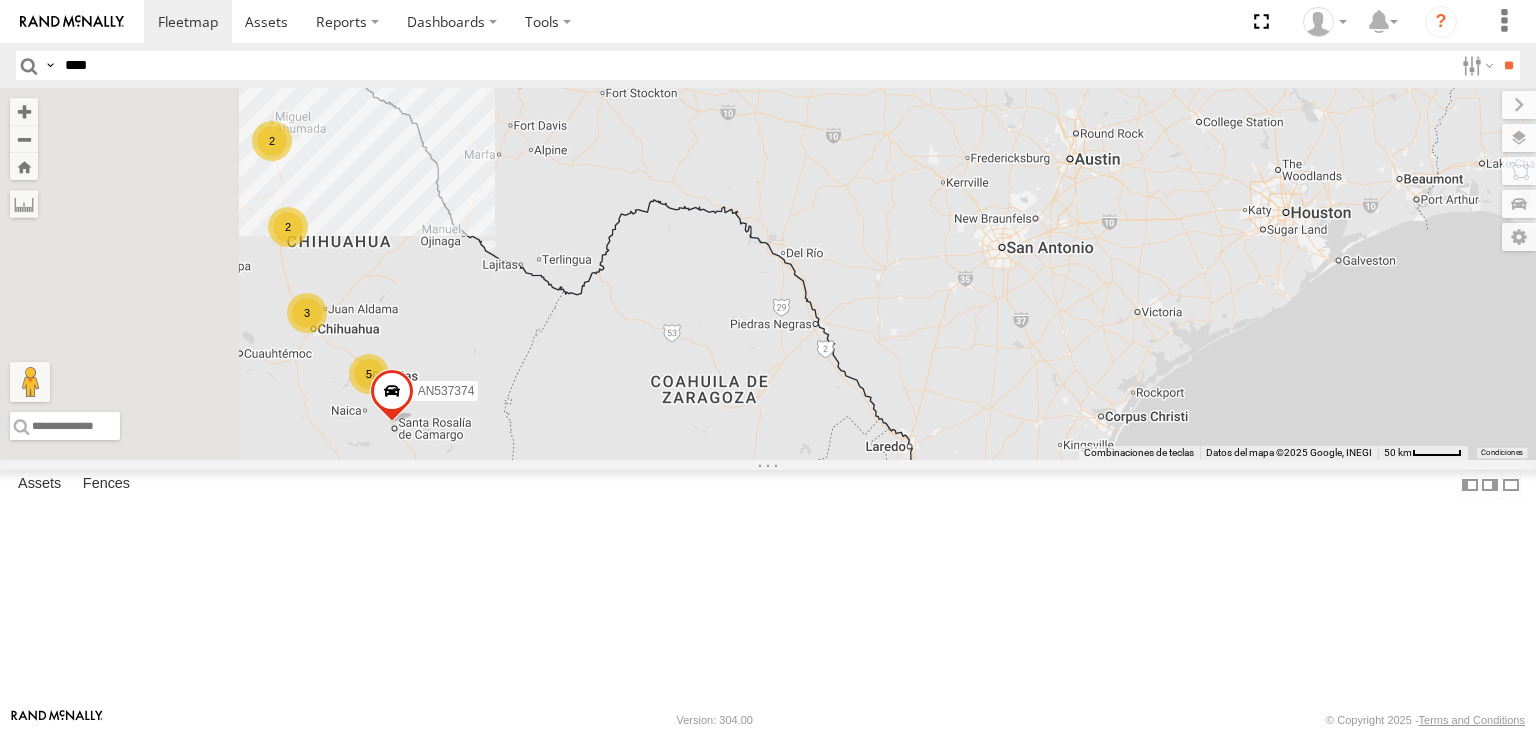 click on "[ID] 3 12 2 2 1059 5 2 3 3 48 2 [ID] 3 2" at bounding box center (768, 274) 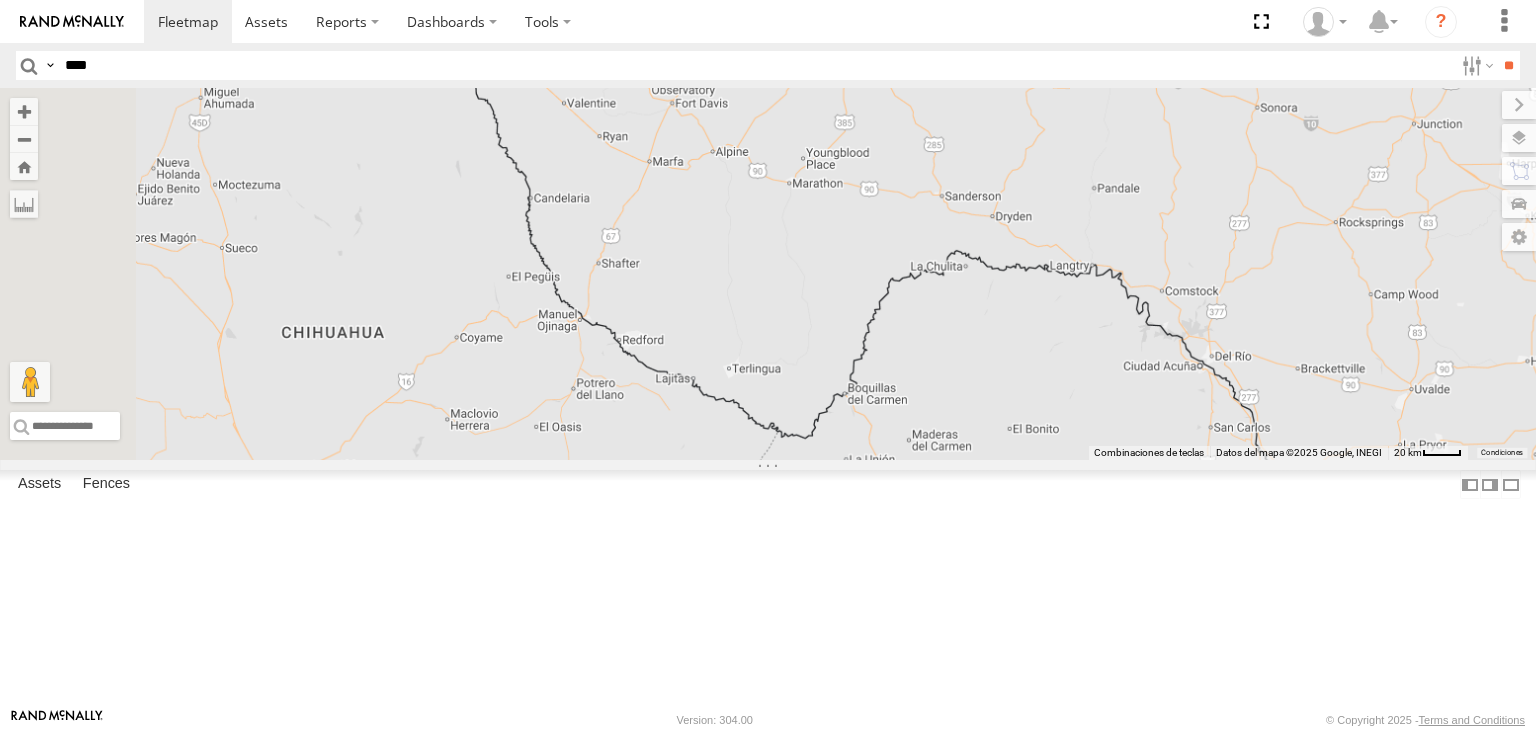 drag, startPoint x: 974, startPoint y: 341, endPoint x: 1072, endPoint y: 399, distance: 113.87713 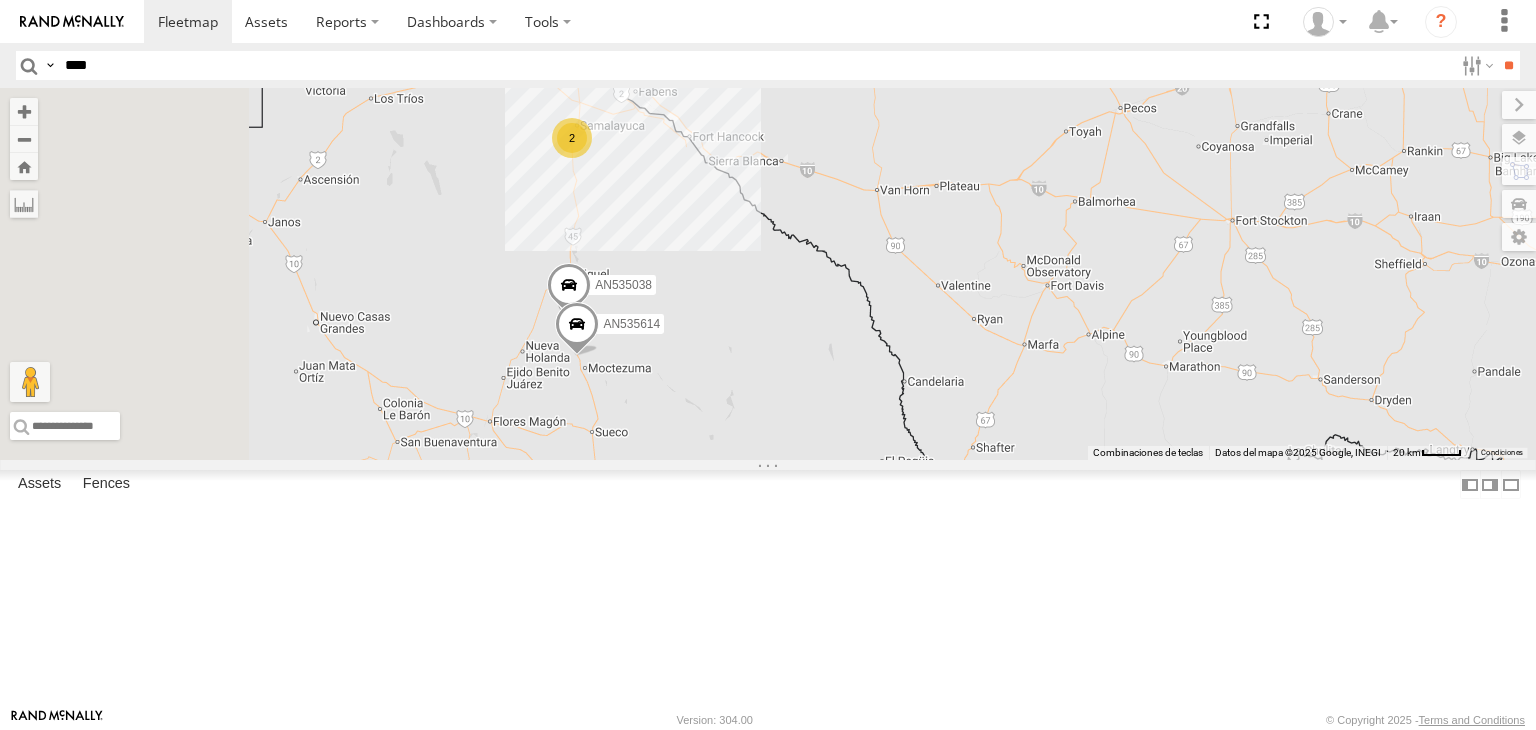 drag, startPoint x: 860, startPoint y: 285, endPoint x: 921, endPoint y: 361, distance: 97.45255 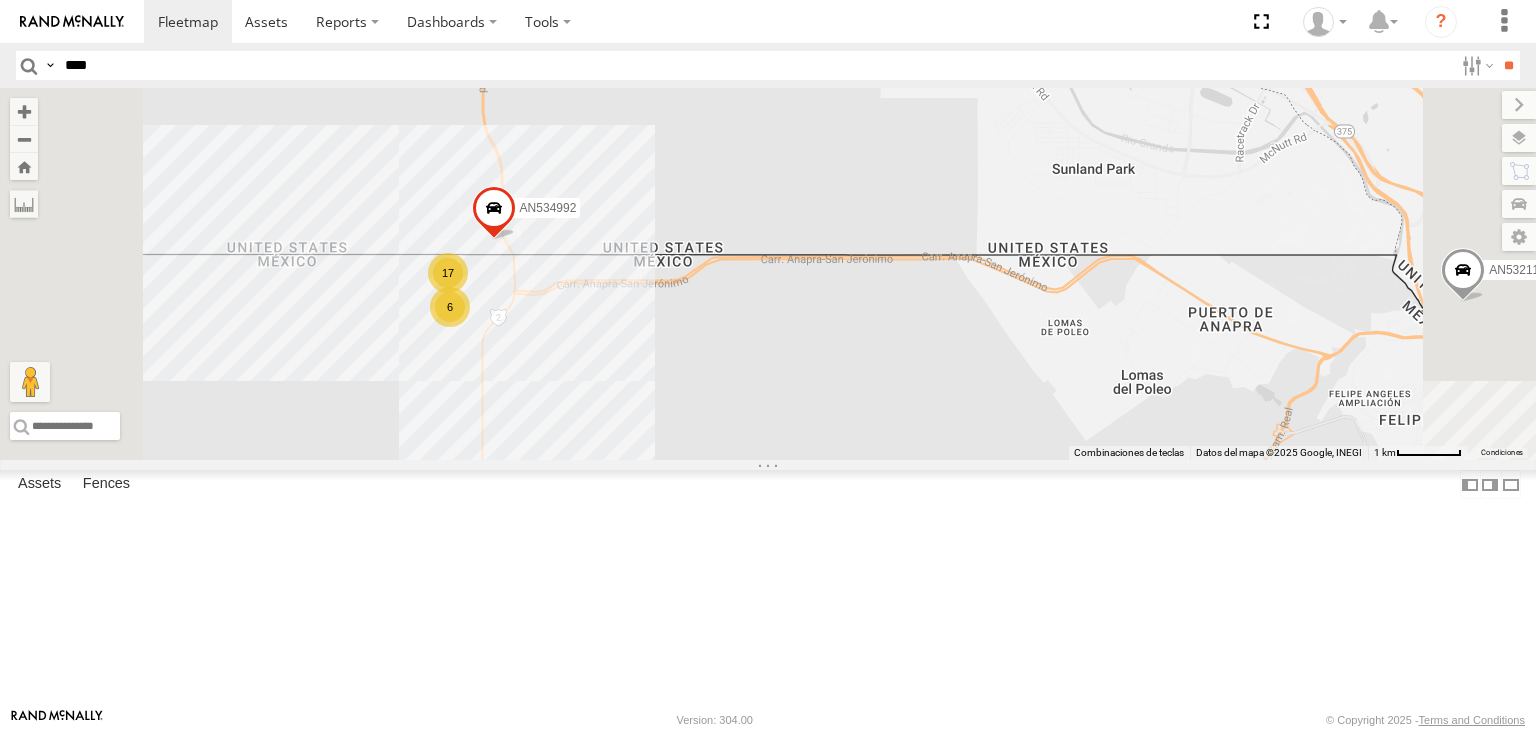 drag, startPoint x: 1050, startPoint y: 416, endPoint x: 839, endPoint y: 299, distance: 241.26749 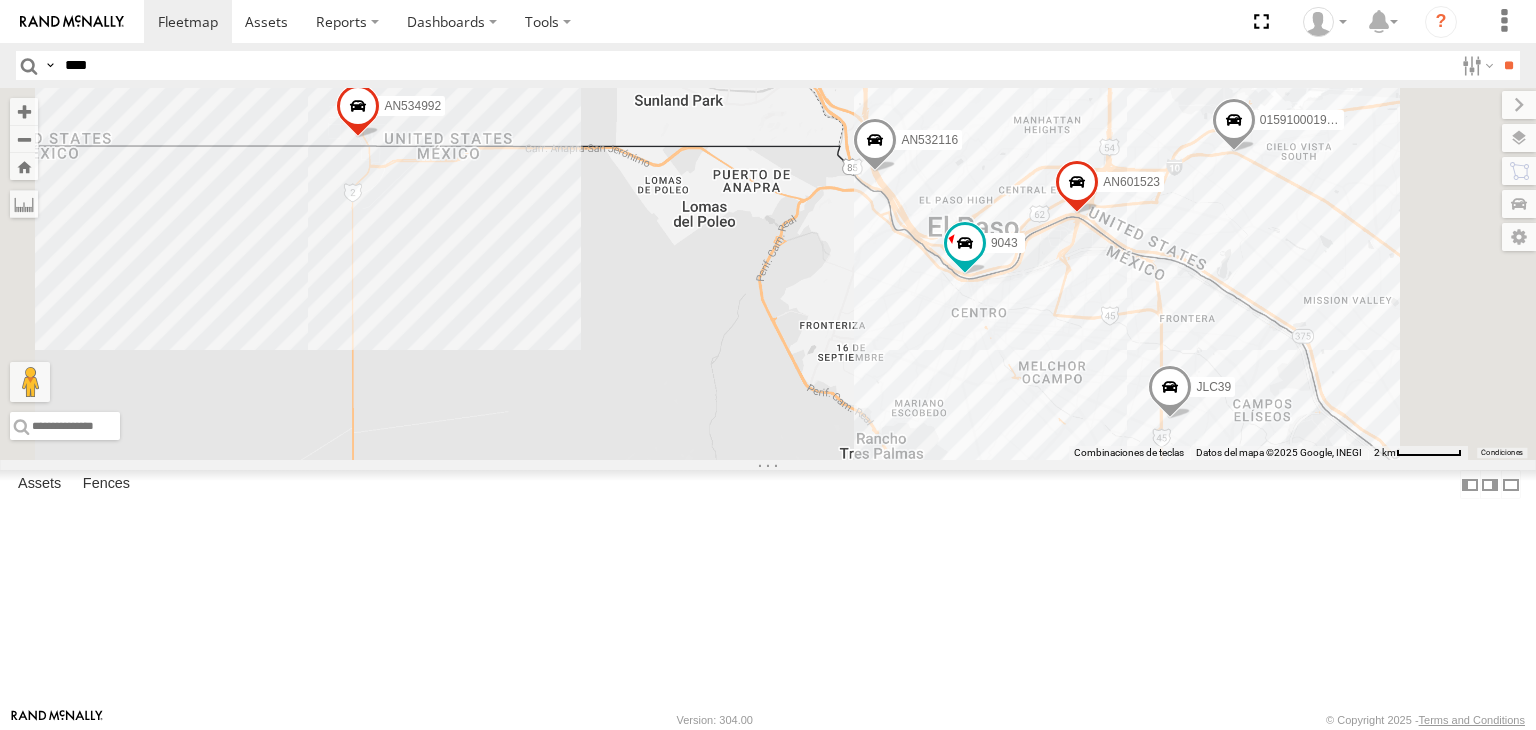 drag, startPoint x: 1111, startPoint y: 441, endPoint x: 1081, endPoint y: 412, distance: 41.725292 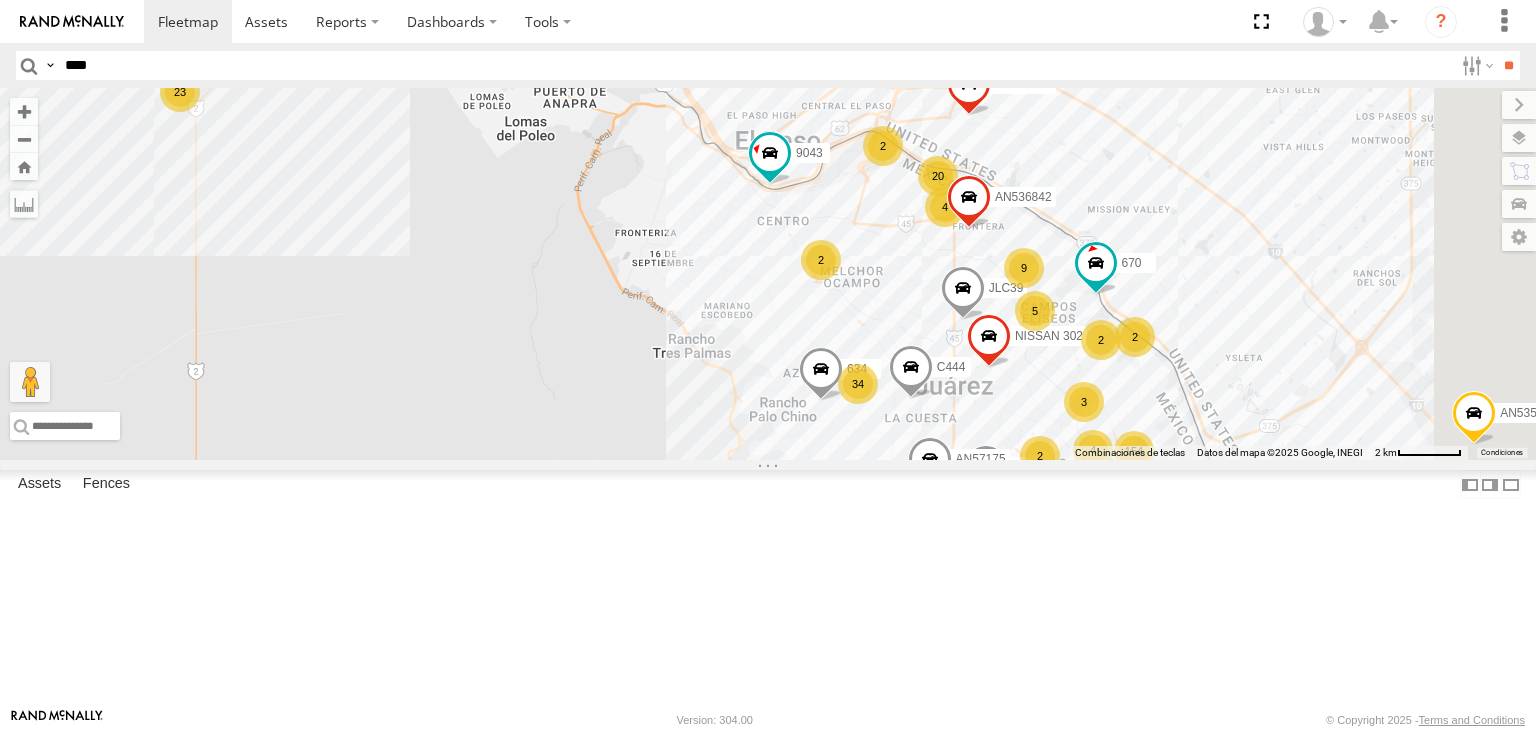 drag, startPoint x: 1298, startPoint y: 468, endPoint x: 1177, endPoint y: 419, distance: 130.54501 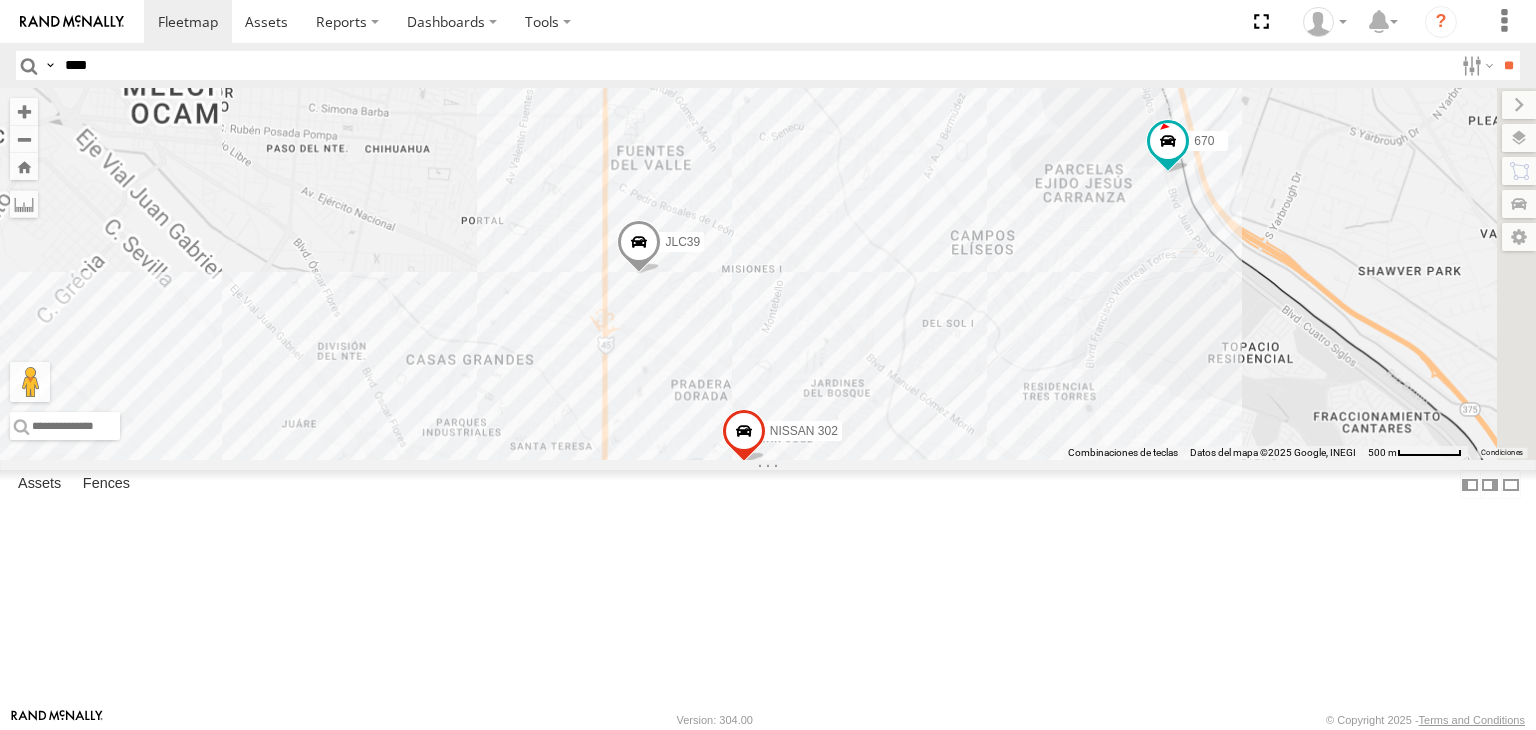 drag, startPoint x: 1368, startPoint y: 400, endPoint x: 1041, endPoint y: 174, distance: 397.4984 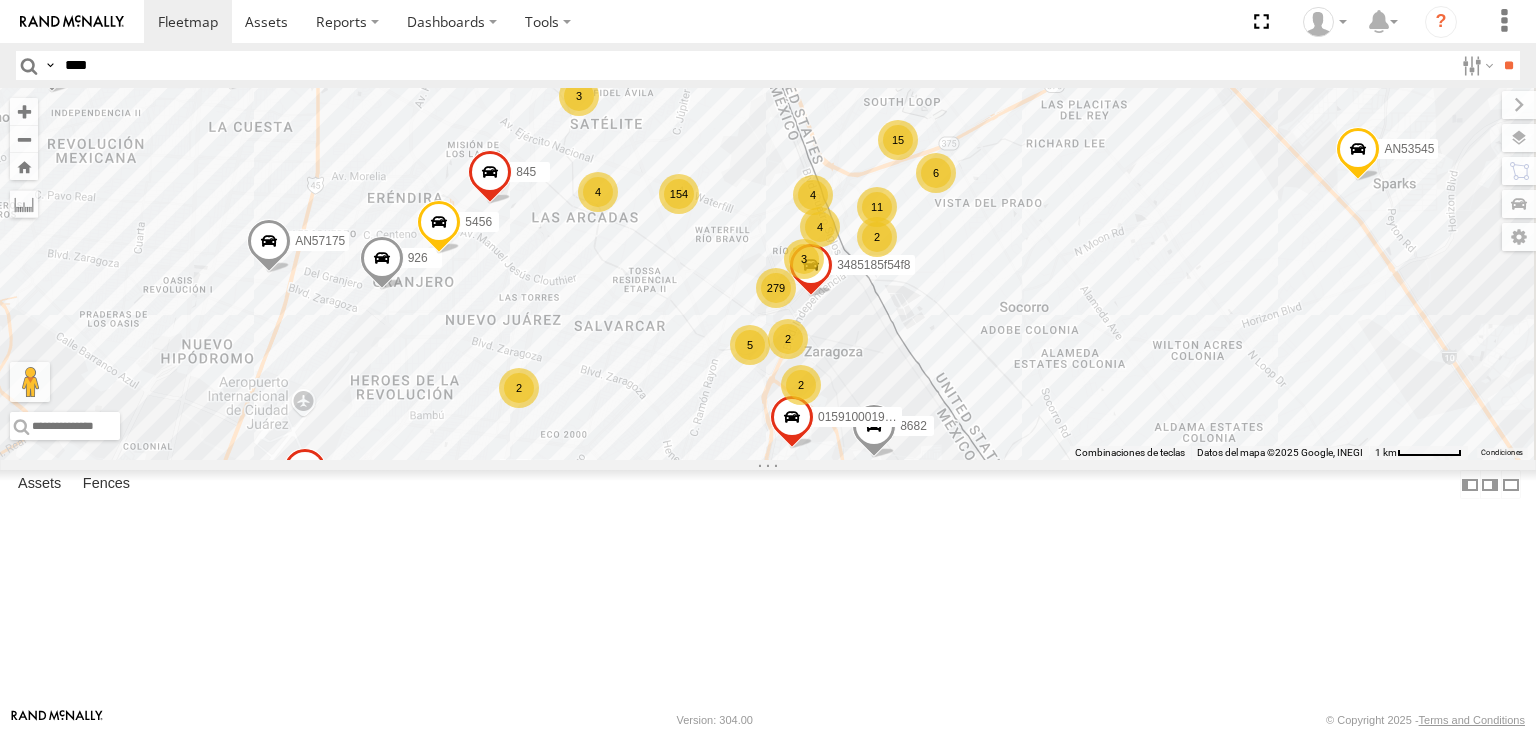 drag, startPoint x: 1142, startPoint y: 343, endPoint x: 1139, endPoint y: 356, distance: 13.341664 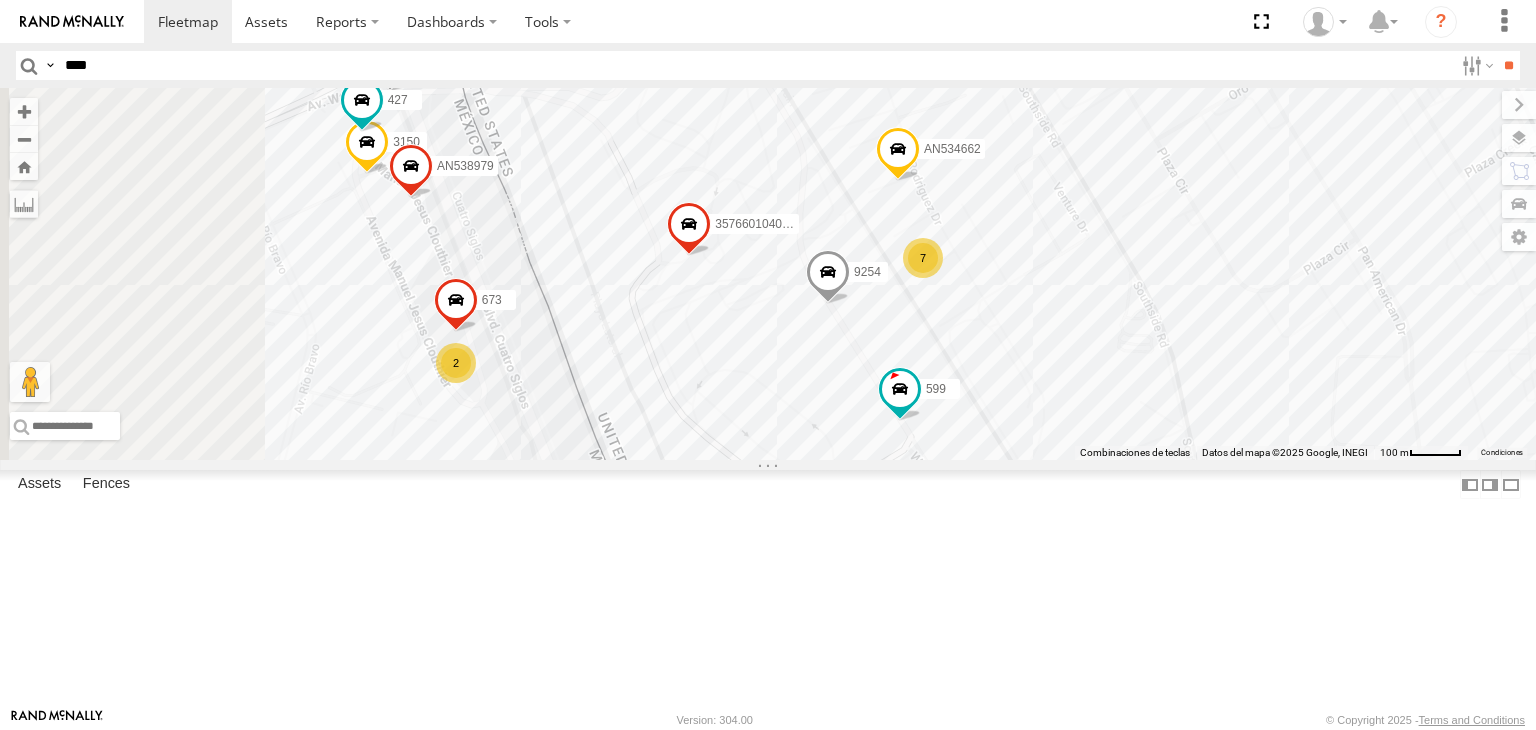 drag, startPoint x: 942, startPoint y: 320, endPoint x: 979, endPoint y: 345, distance: 44.65423 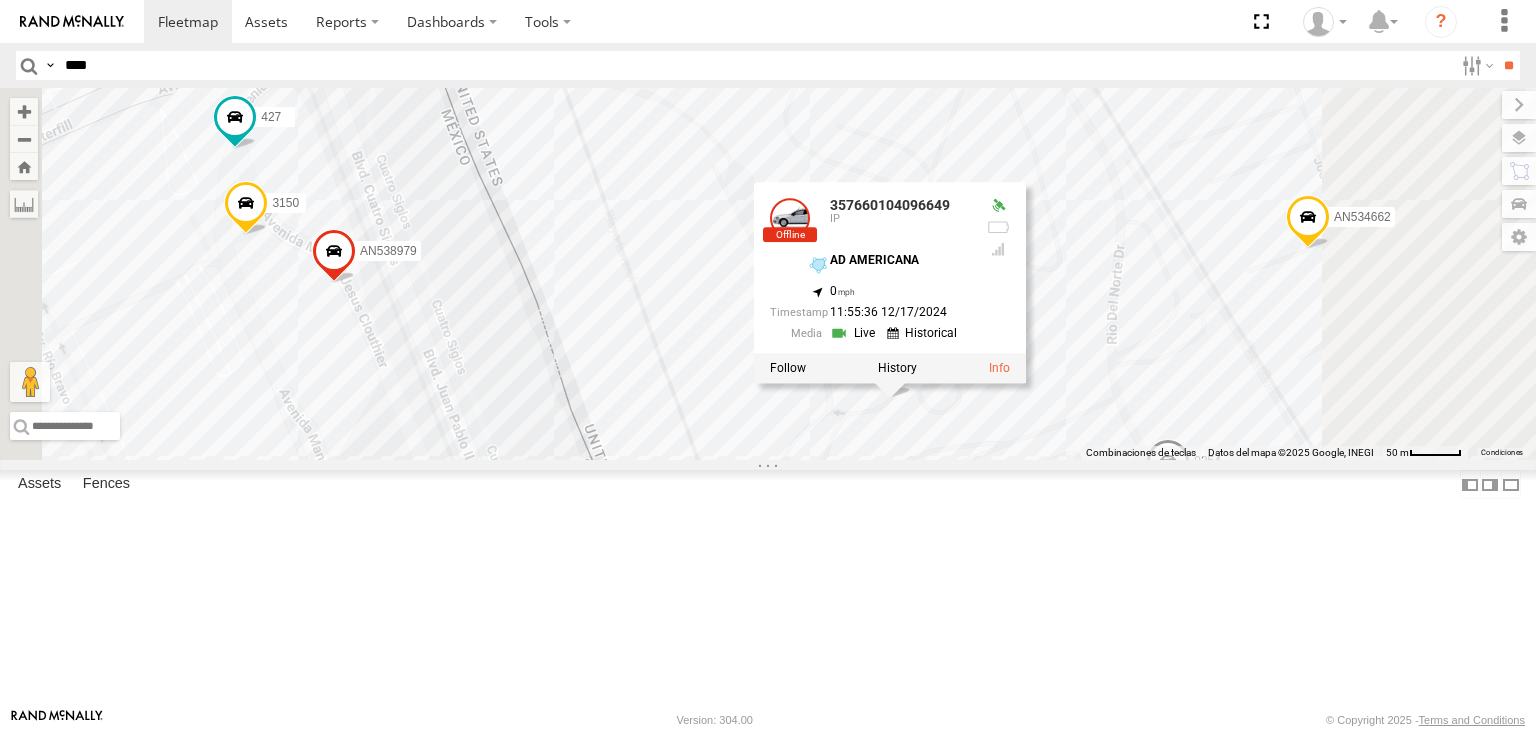 drag, startPoint x: 1041, startPoint y: 214, endPoint x: 1139, endPoint y: 245, distance: 102.78619 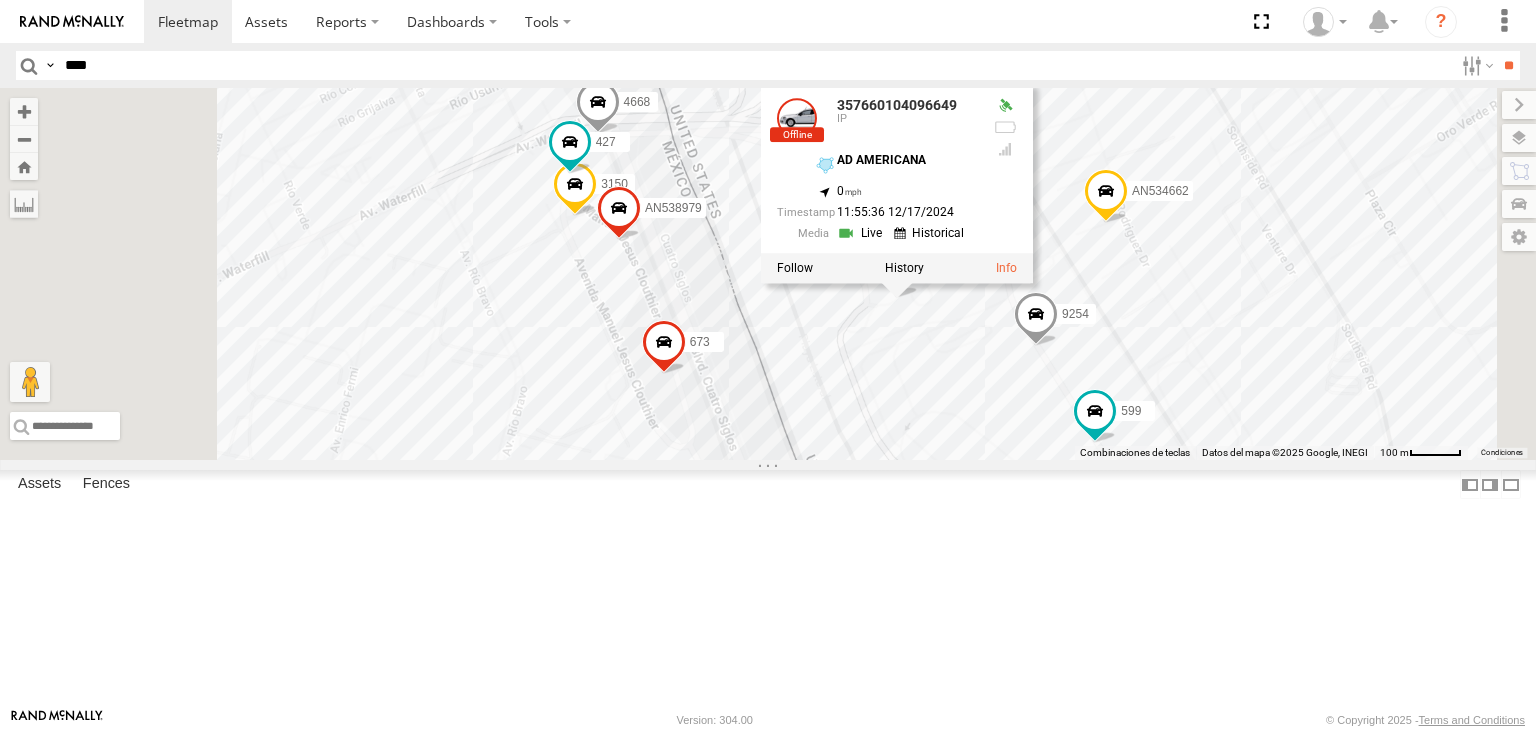 drag, startPoint x: 1372, startPoint y: 479, endPoint x: 1405, endPoint y: 505, distance: 42.0119 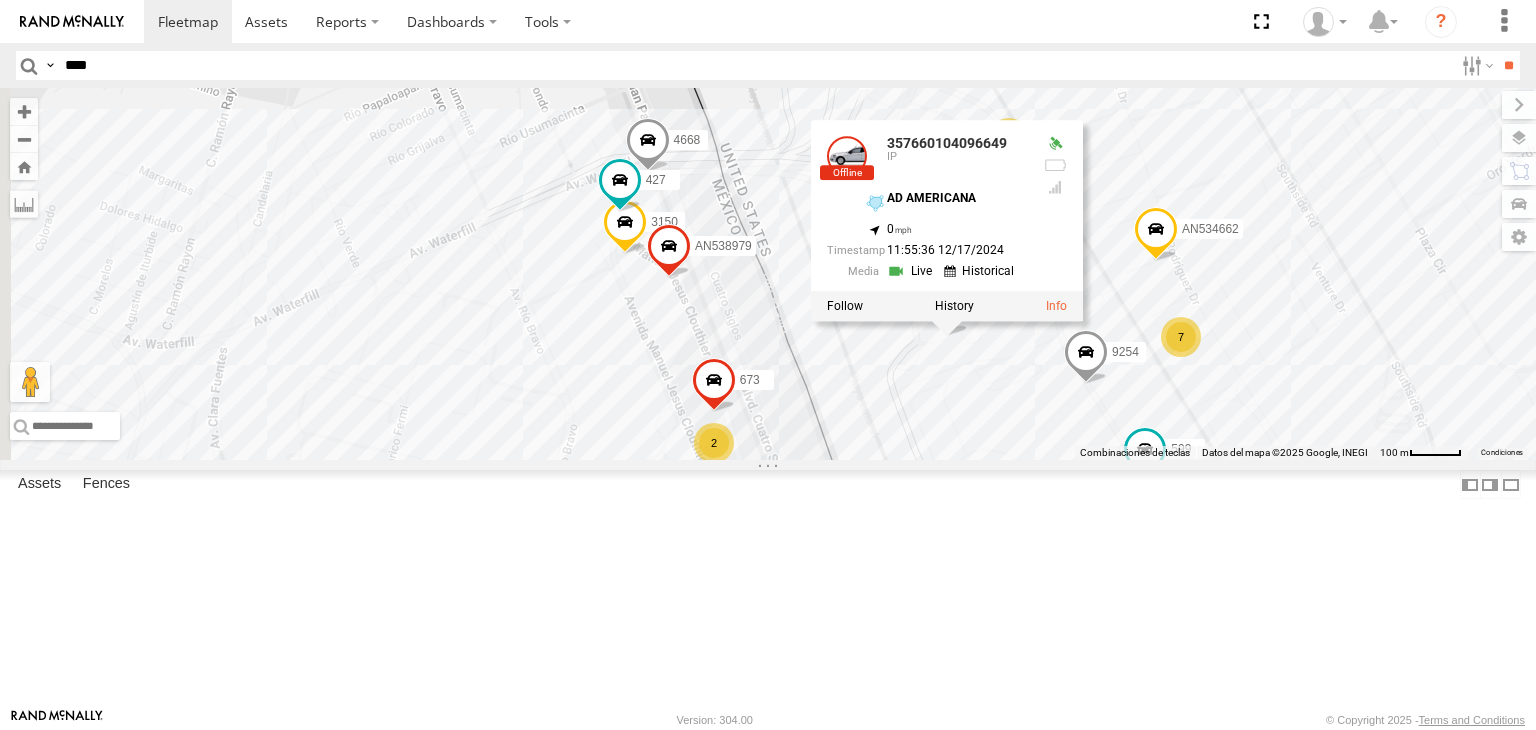 drag, startPoint x: 1262, startPoint y: 159, endPoint x: 1276, endPoint y: 181, distance: 26.076809 